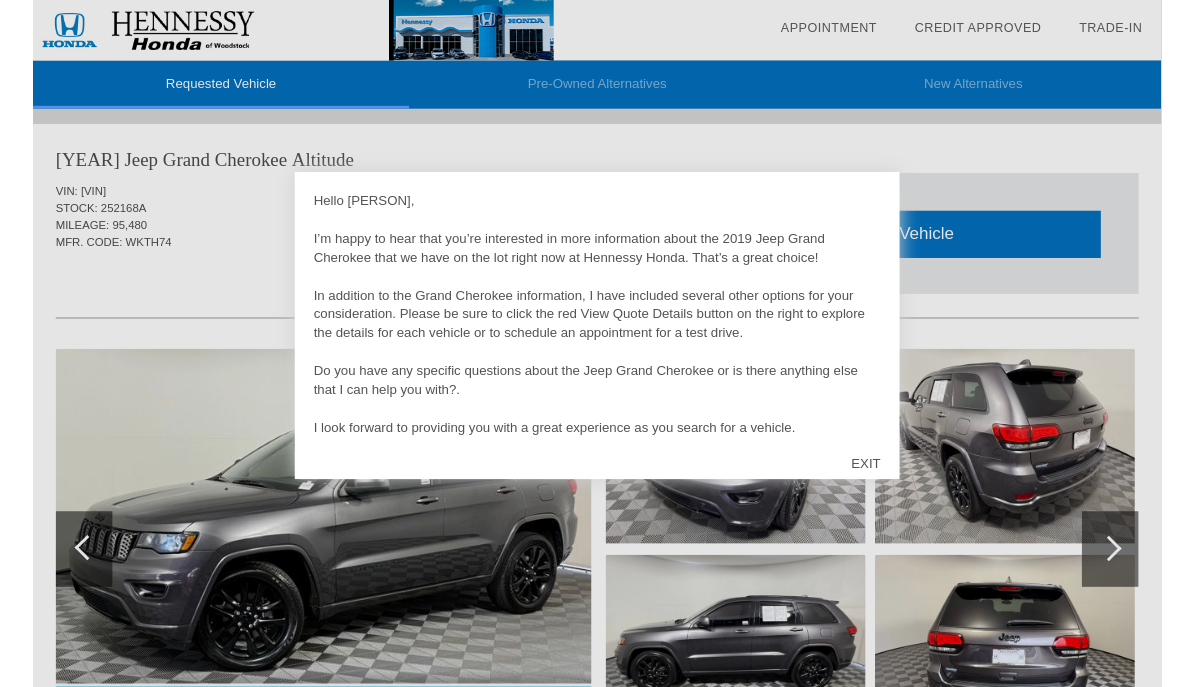 scroll, scrollTop: 0, scrollLeft: 0, axis: both 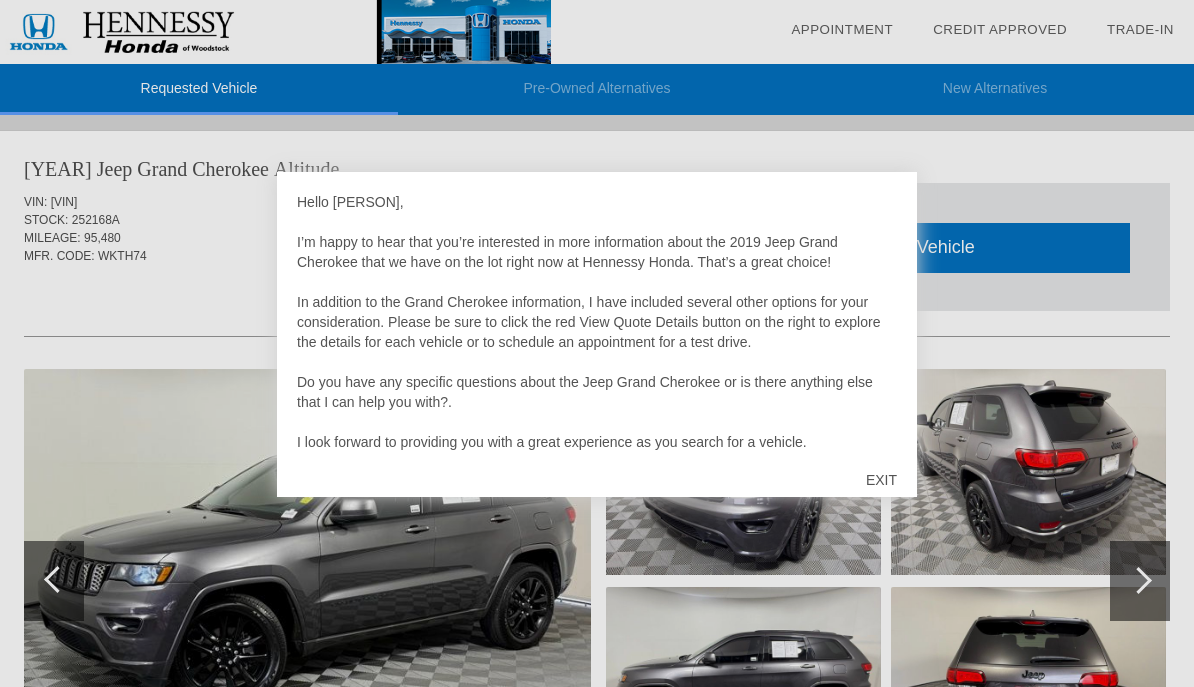 click on "EXIT" at bounding box center [881, 480] 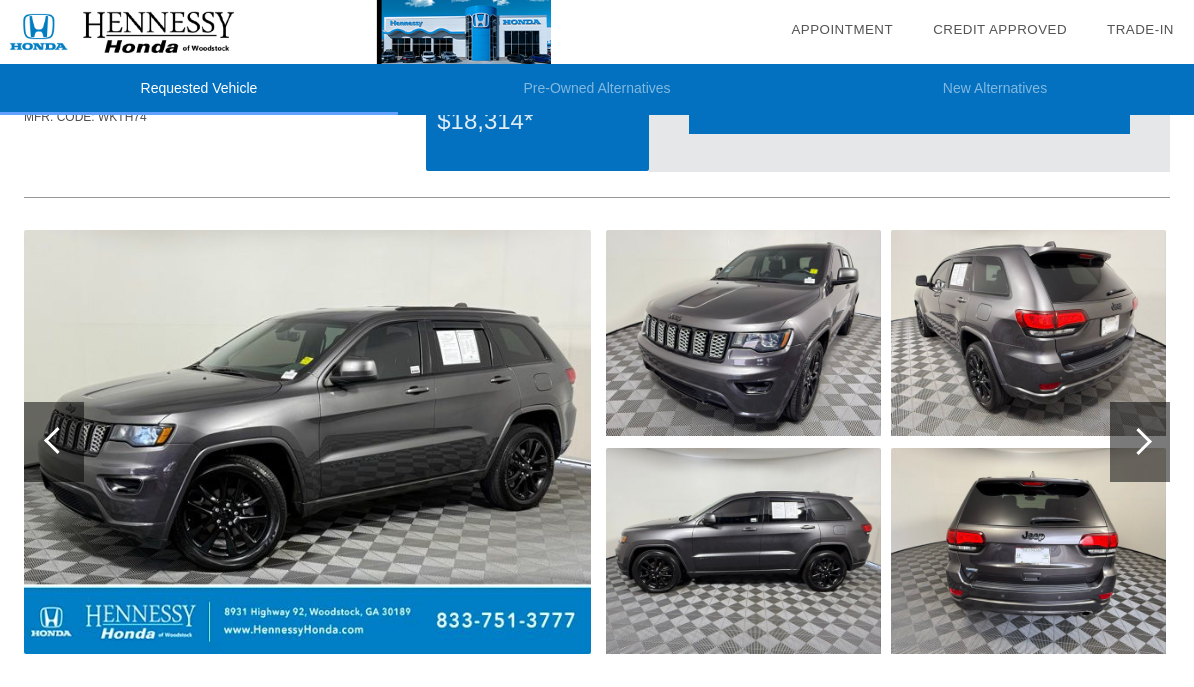 scroll, scrollTop: 137, scrollLeft: 0, axis: vertical 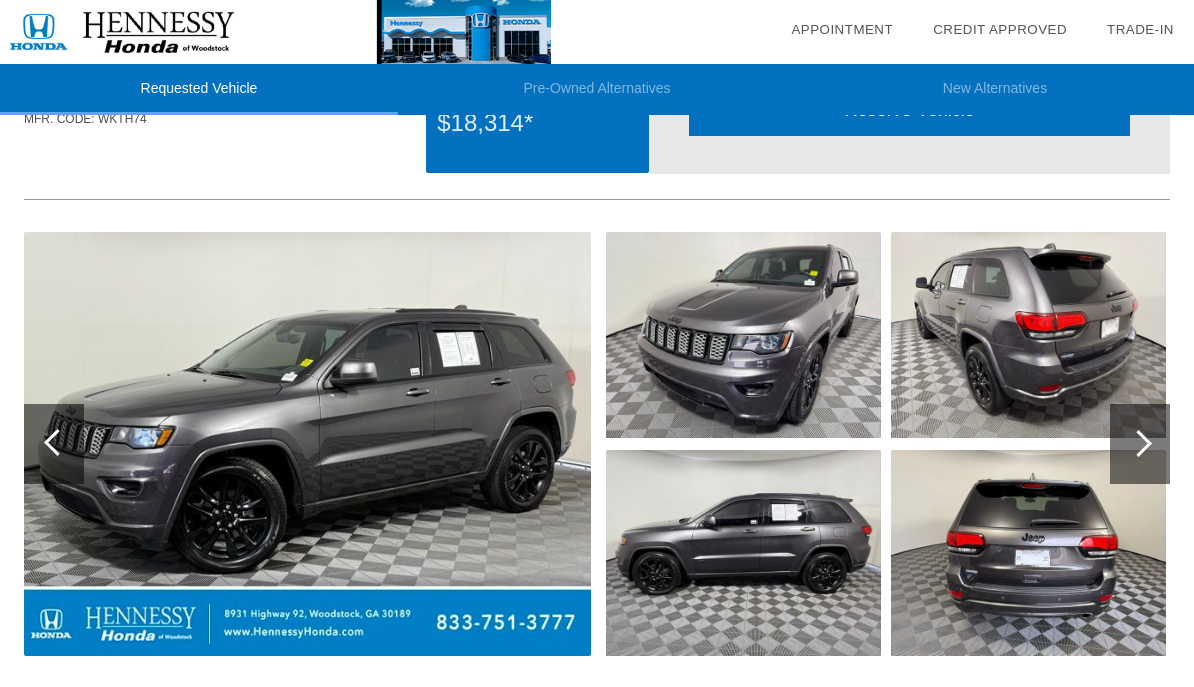 click at bounding box center (1138, 443) 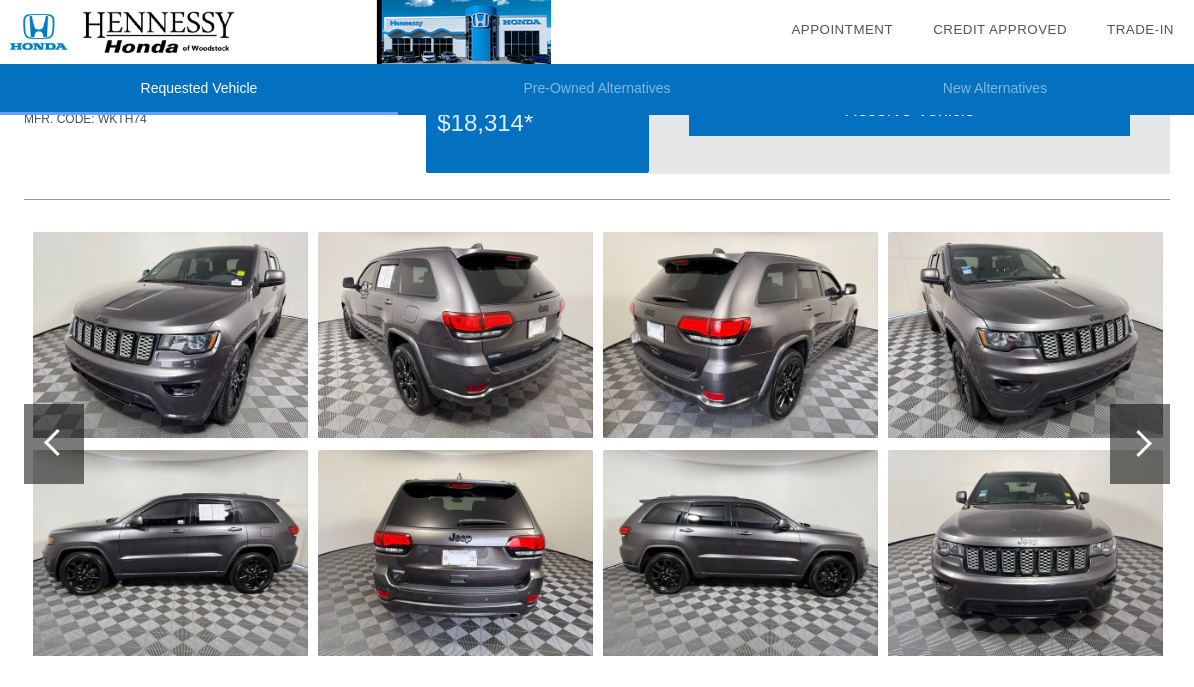 click at bounding box center [1140, 444] 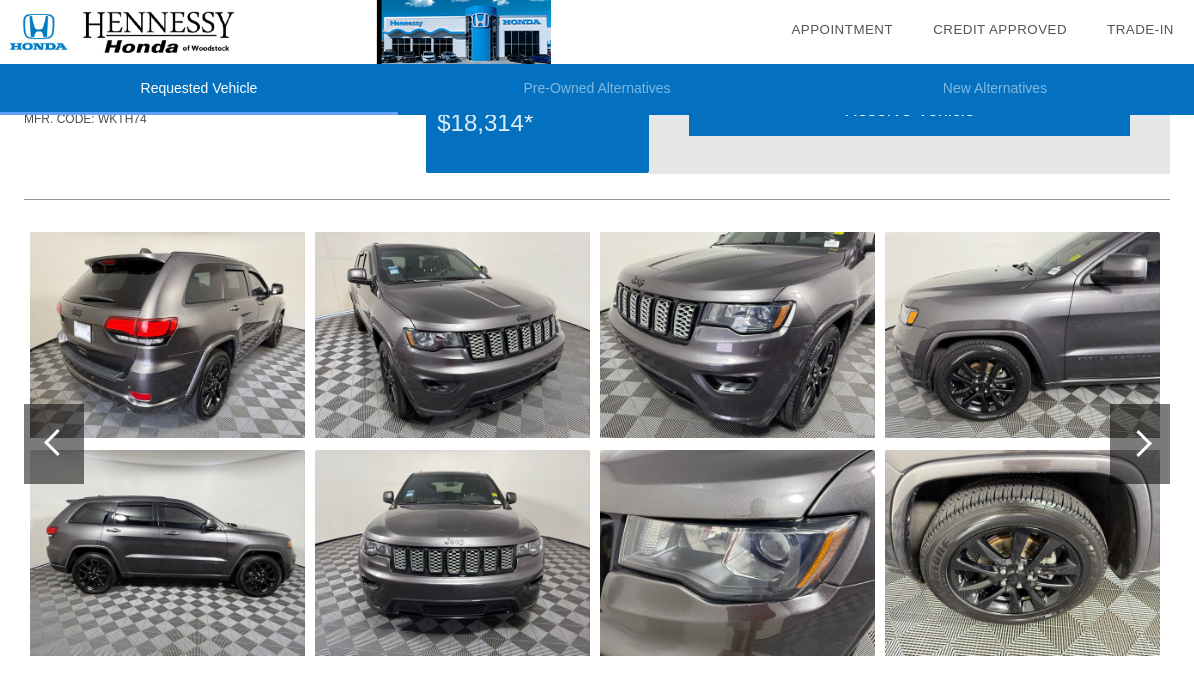 click at bounding box center [1140, 444] 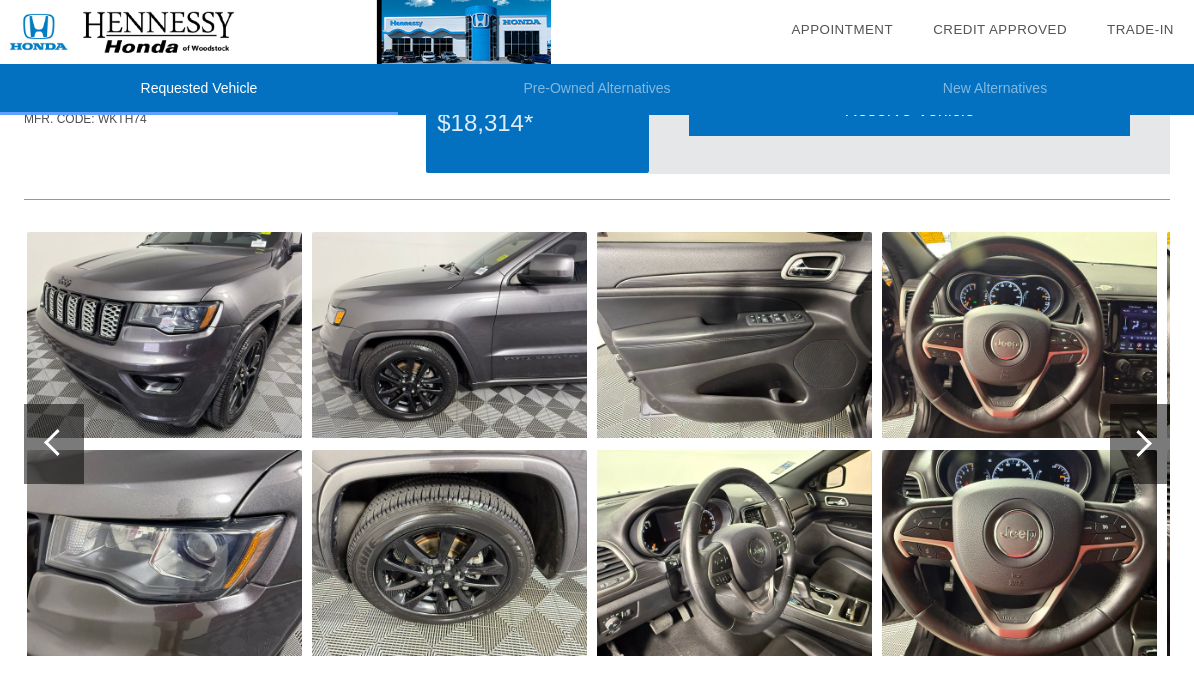 click at bounding box center (1140, 444) 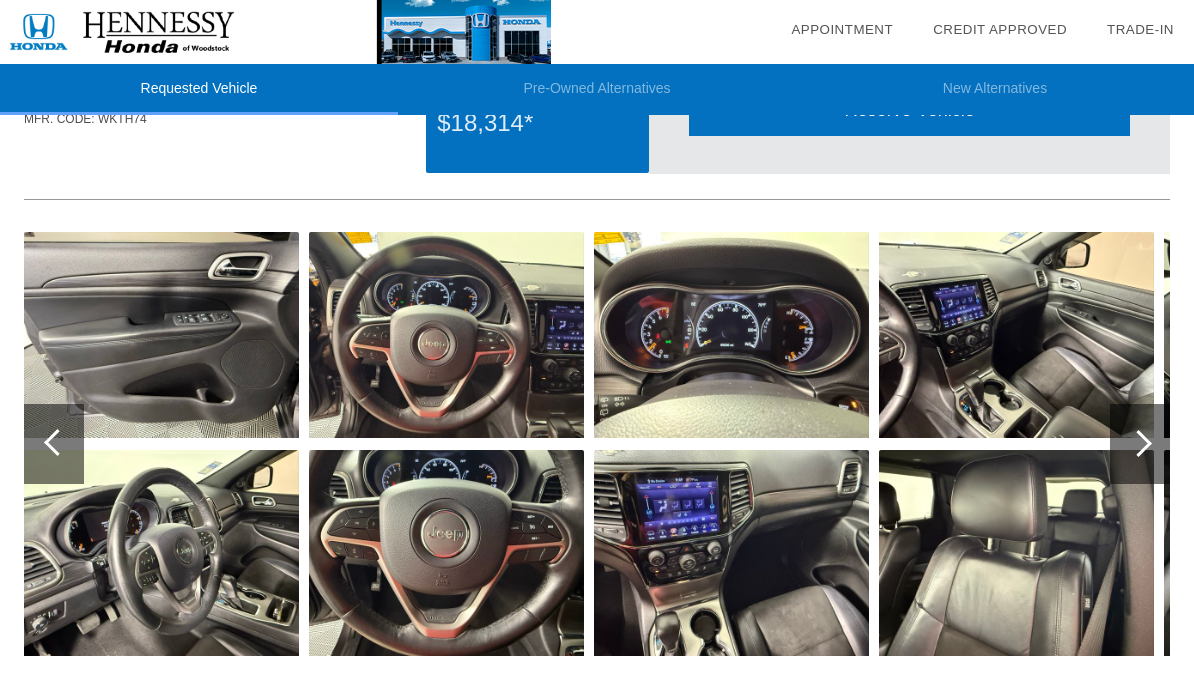 click at bounding box center (1140, 444) 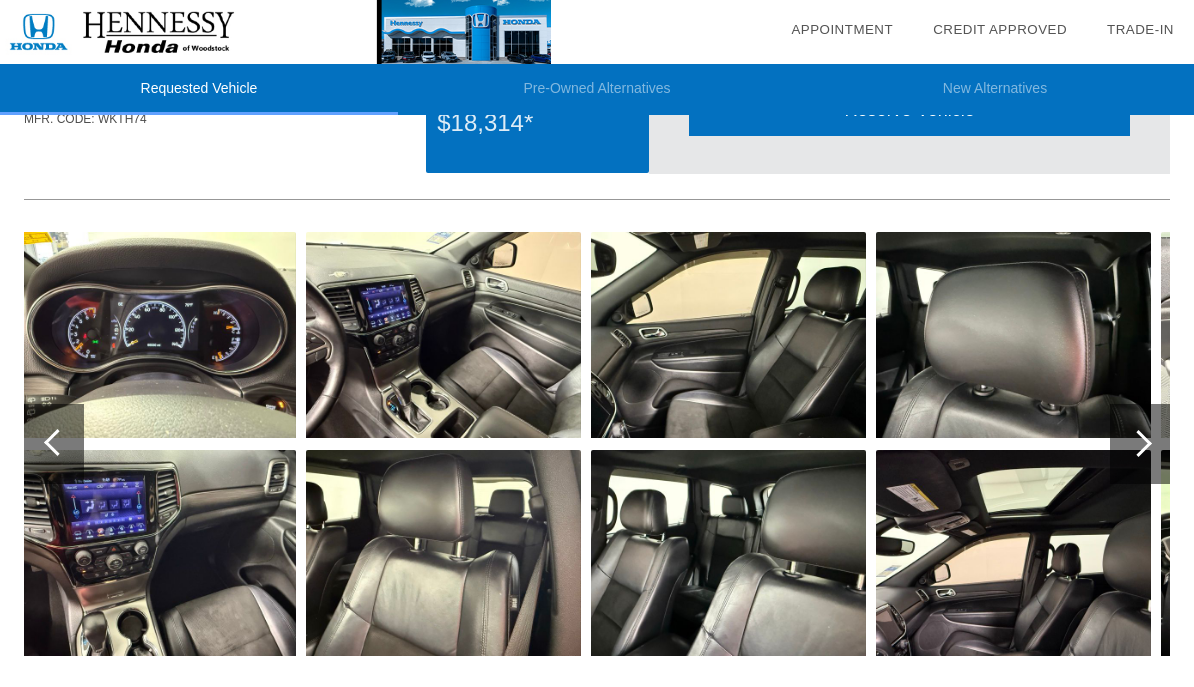 click at bounding box center (1140, 444) 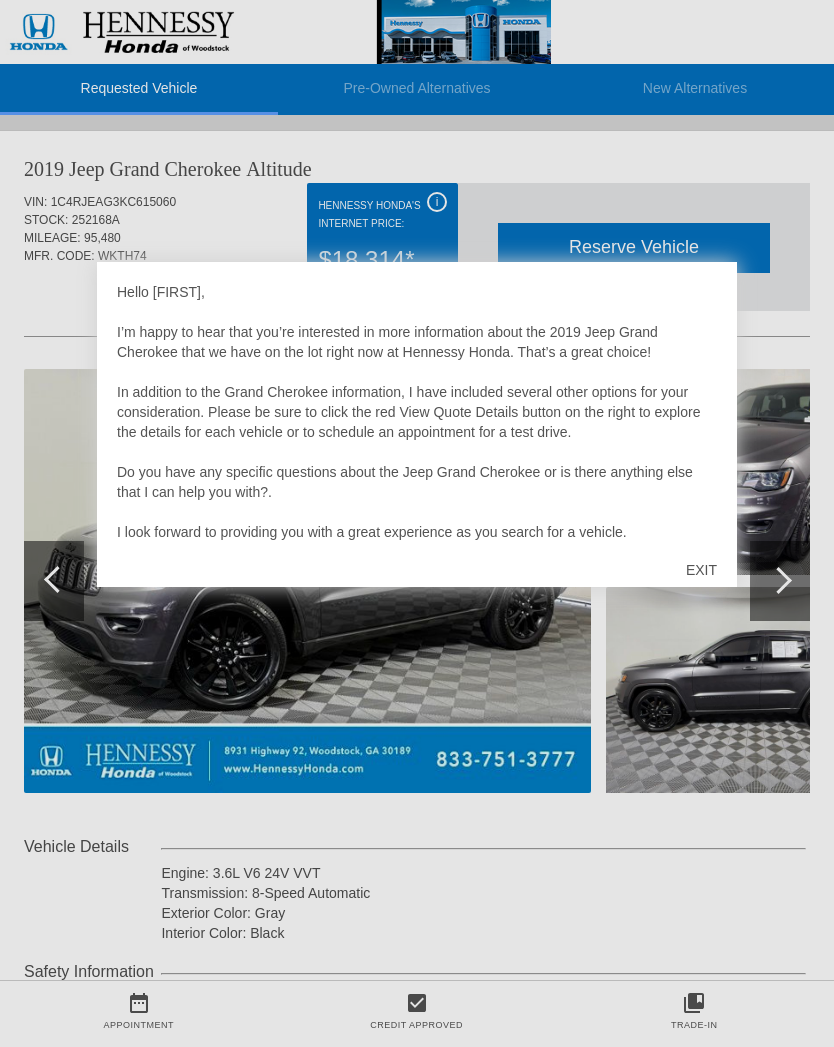 scroll, scrollTop: 0, scrollLeft: 0, axis: both 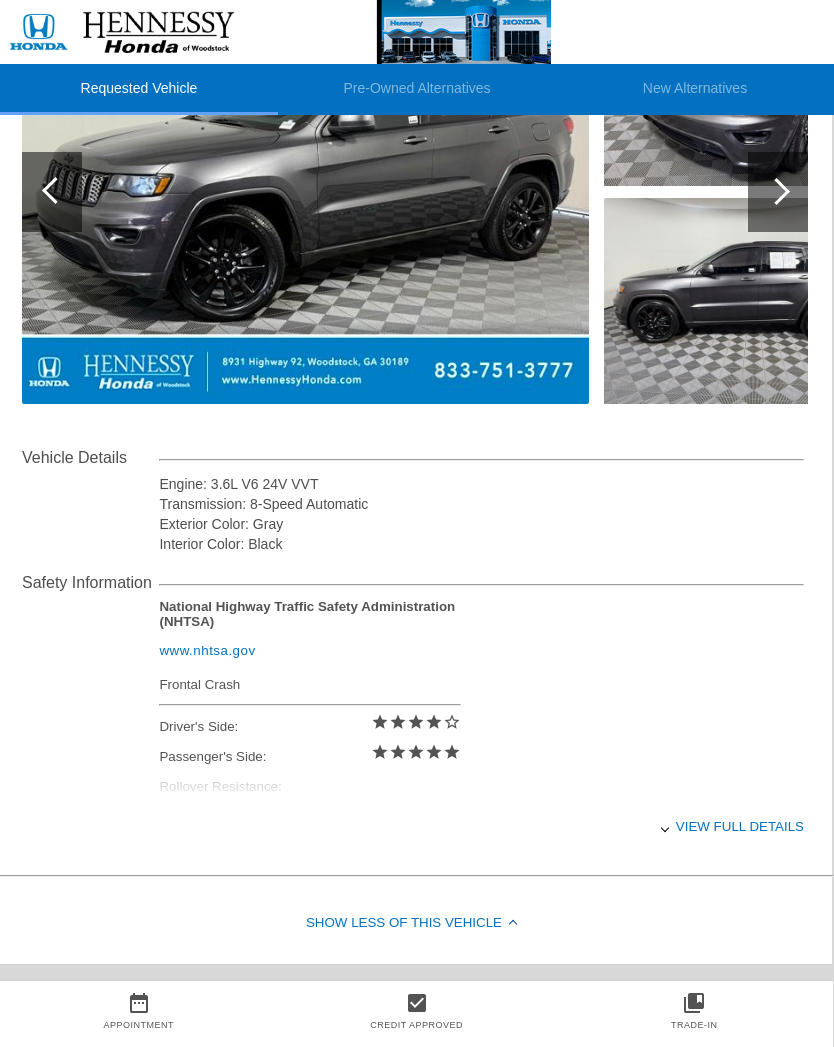 click on "Show Less of this Vehicle" at bounding box center [415, 924] 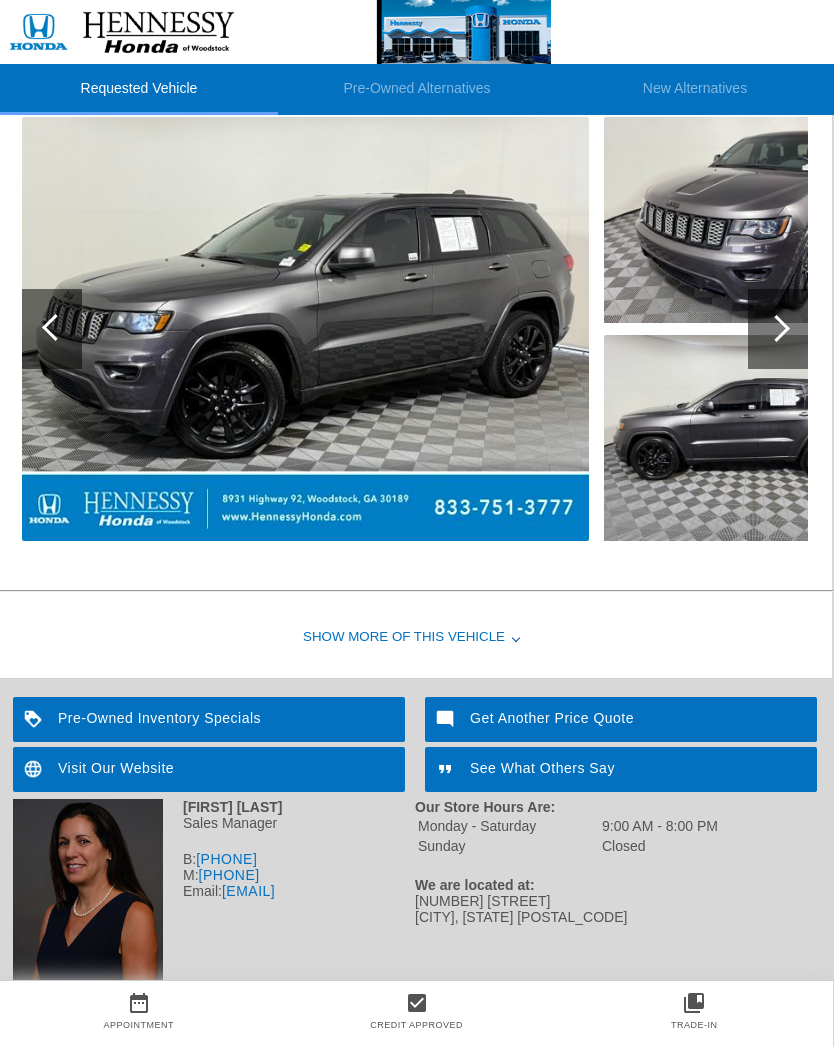 scroll, scrollTop: 151, scrollLeft: 2, axis: both 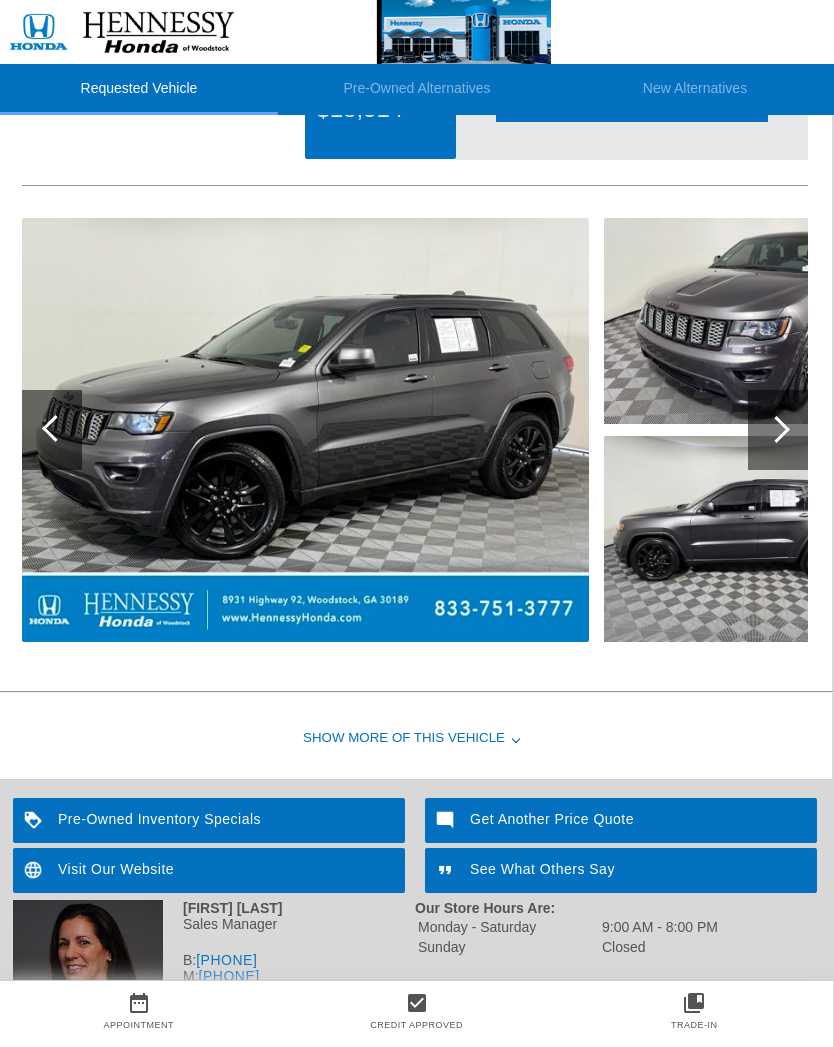 click on "Show More of this Vehicle" at bounding box center (415, 739) 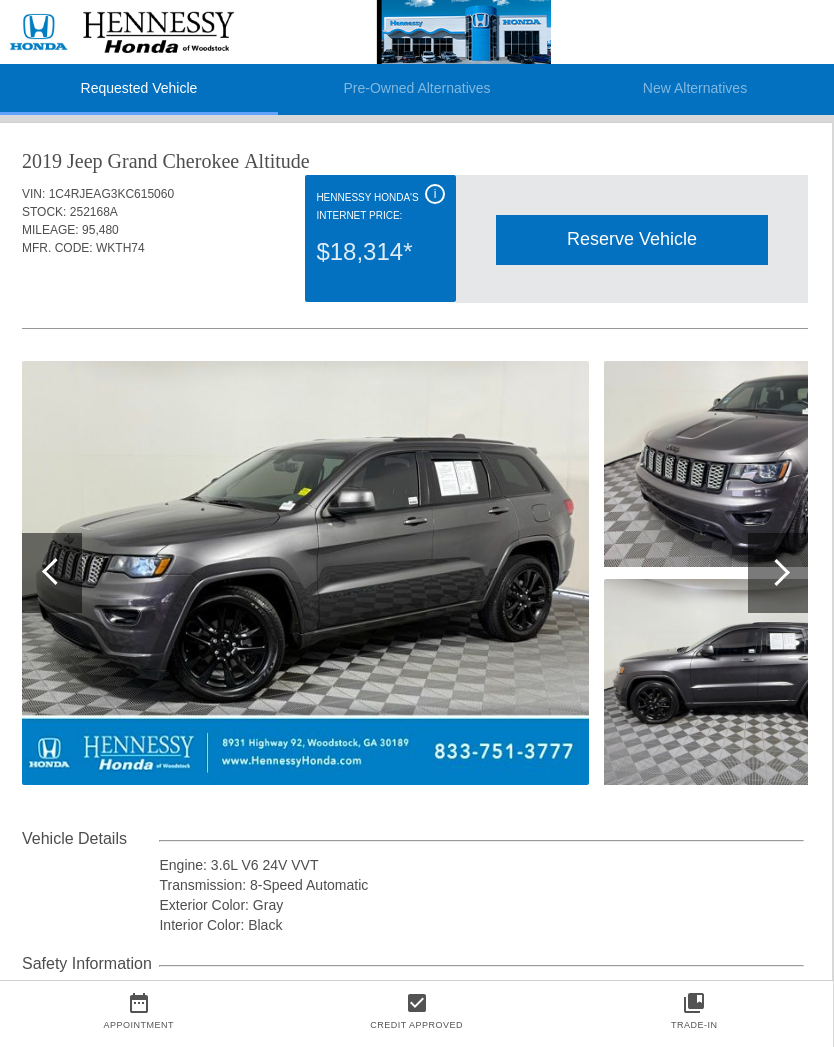 scroll, scrollTop: 0, scrollLeft: 2, axis: horizontal 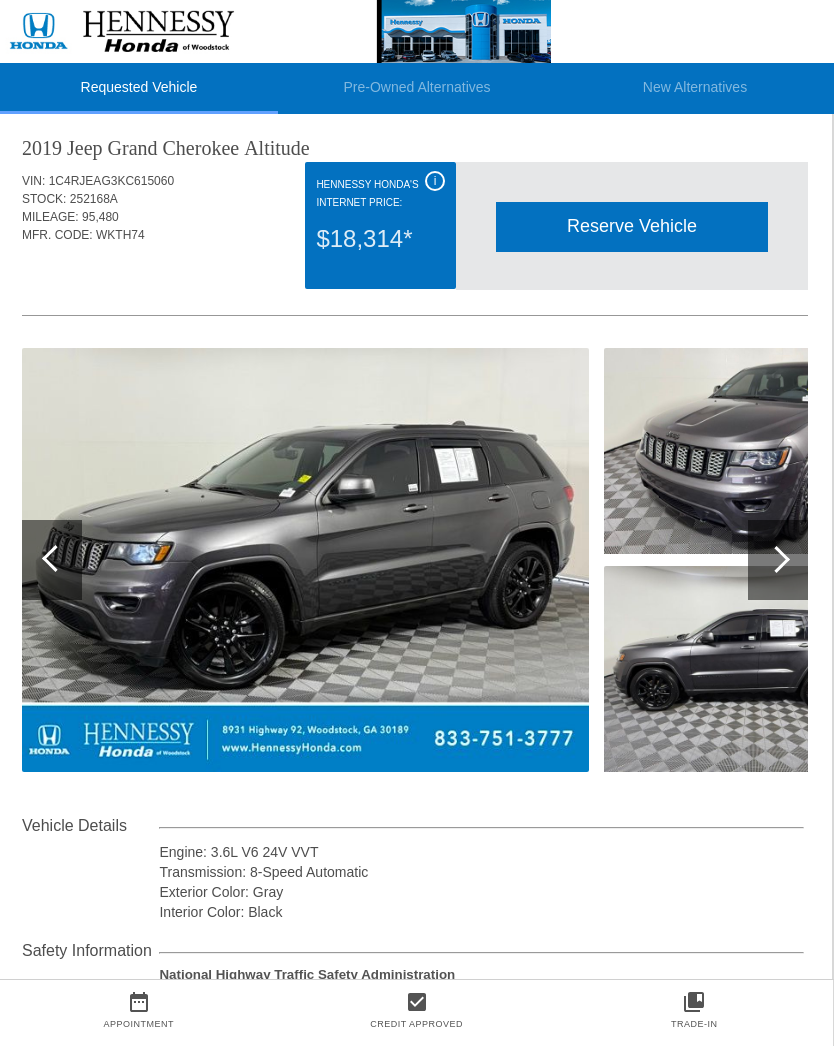 click at bounding box center (305, 561) 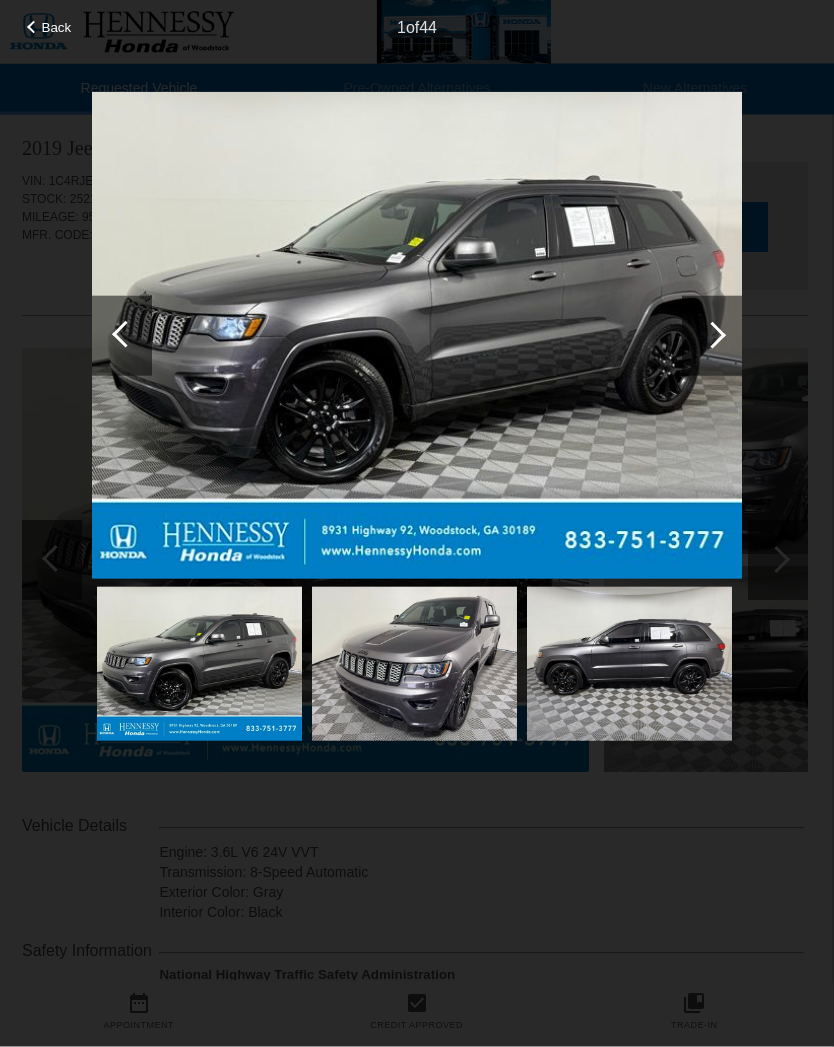 click at bounding box center [712, 336] 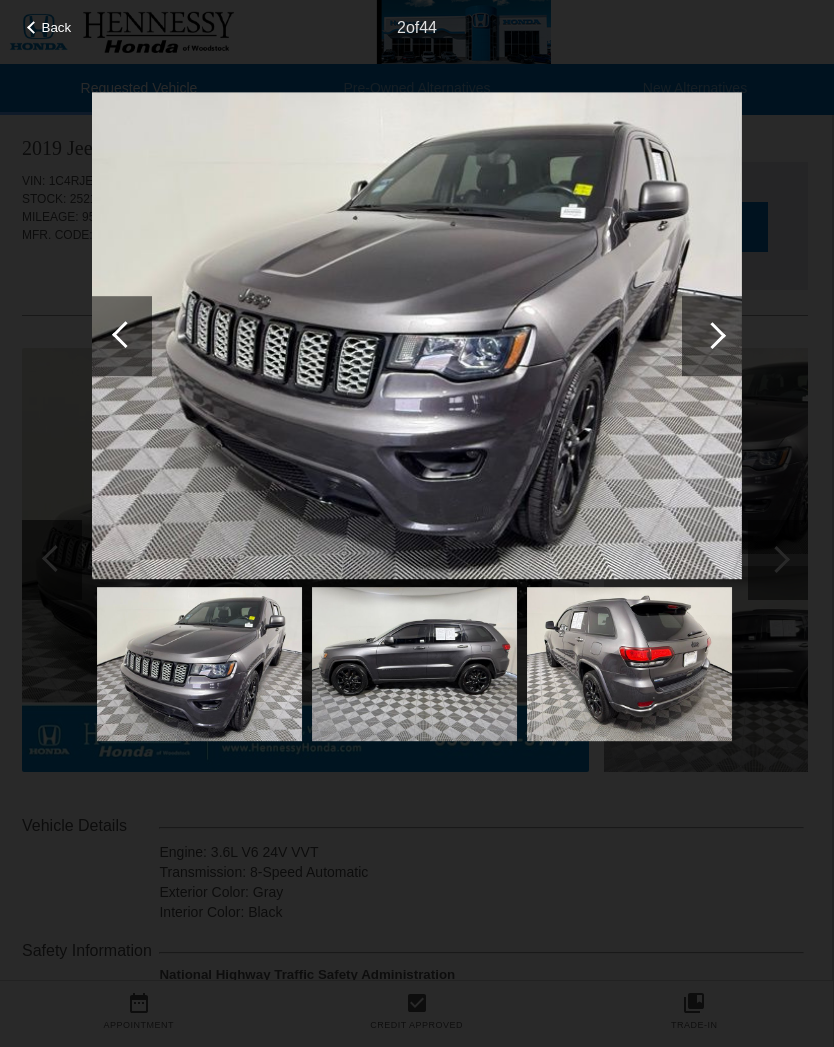 click at bounding box center [712, 335] 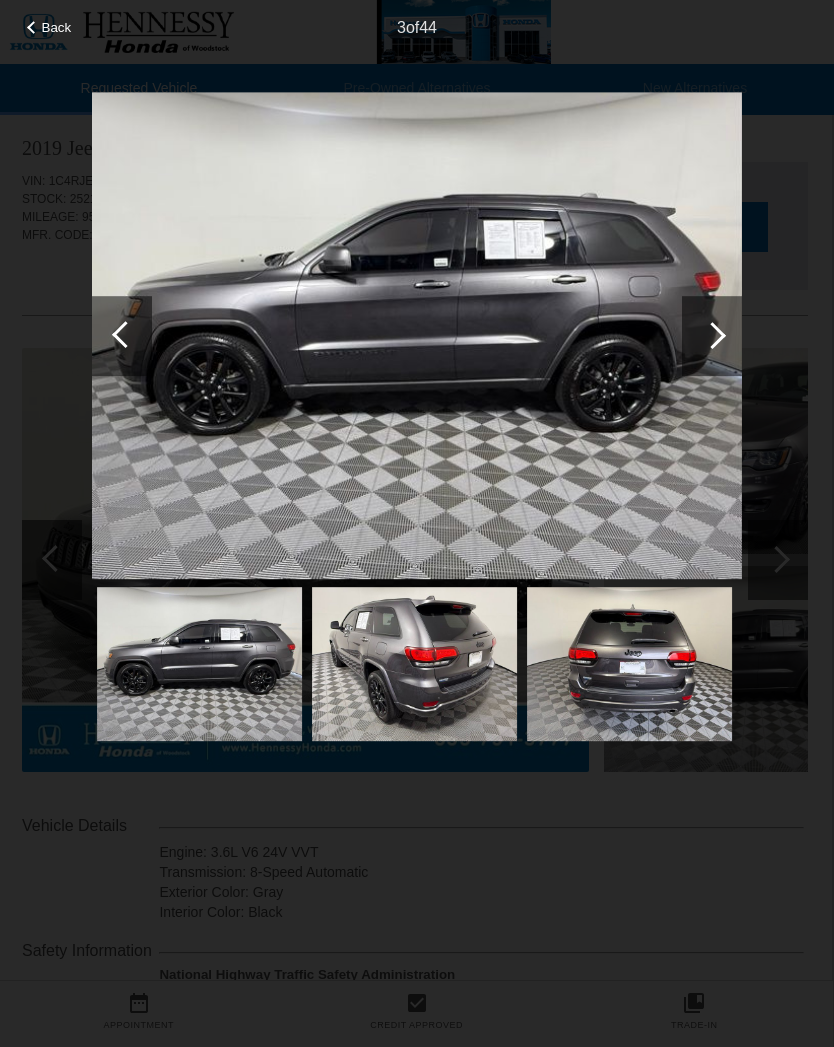 click at bounding box center [712, 336] 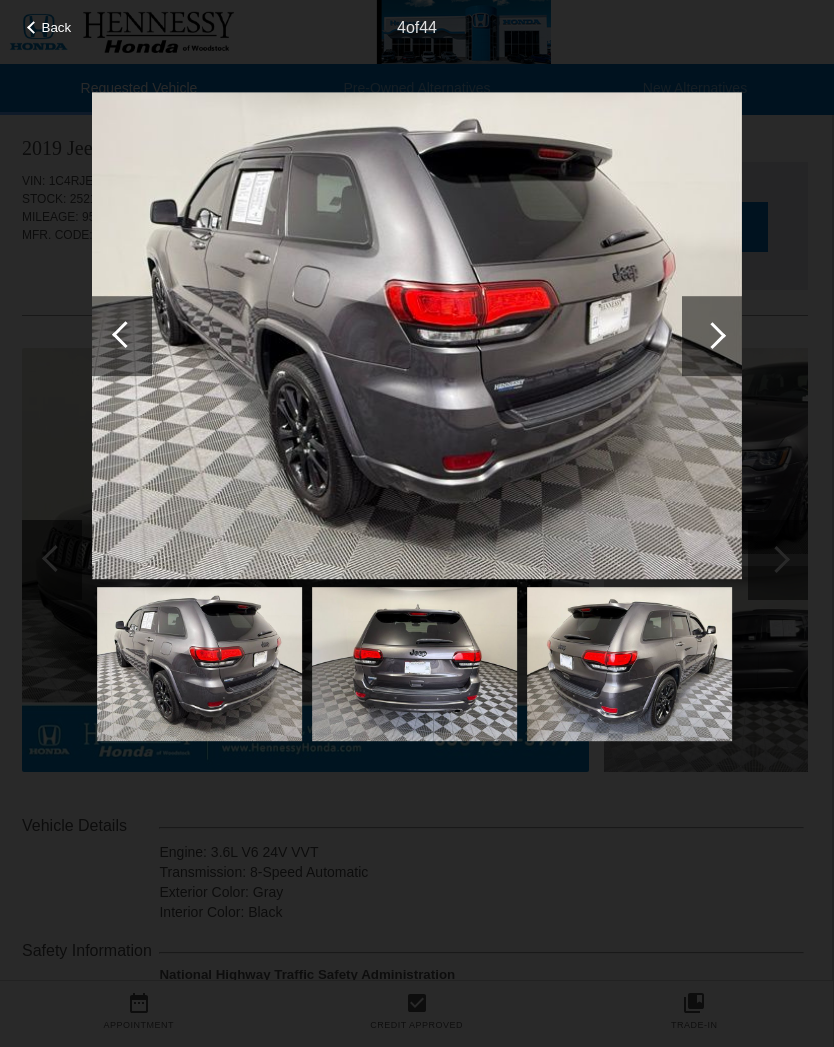 click at bounding box center [712, 336] 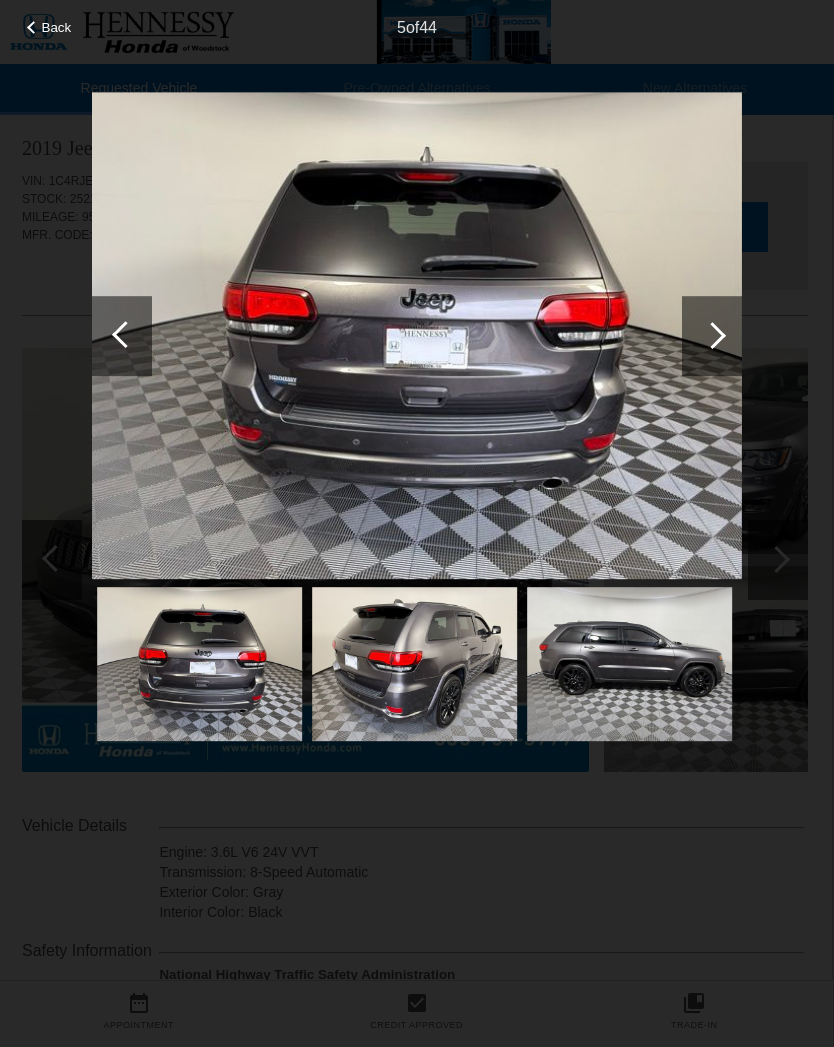 click at bounding box center (712, 336) 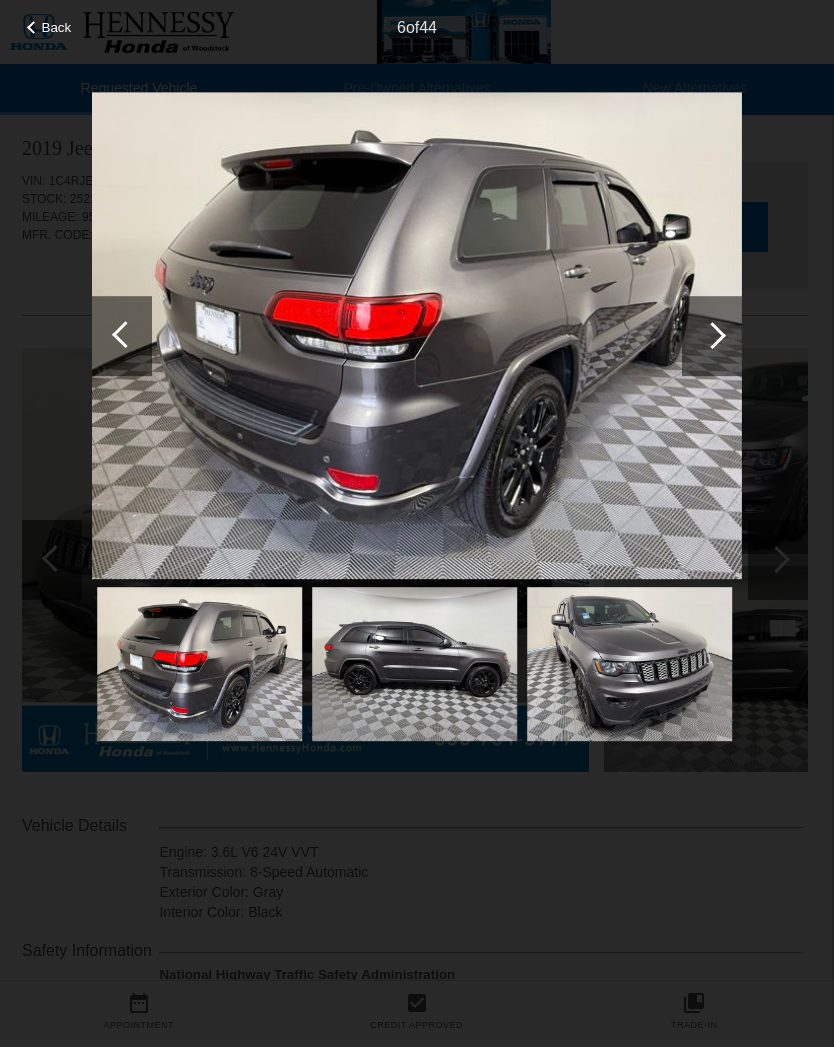 click at bounding box center [712, 336] 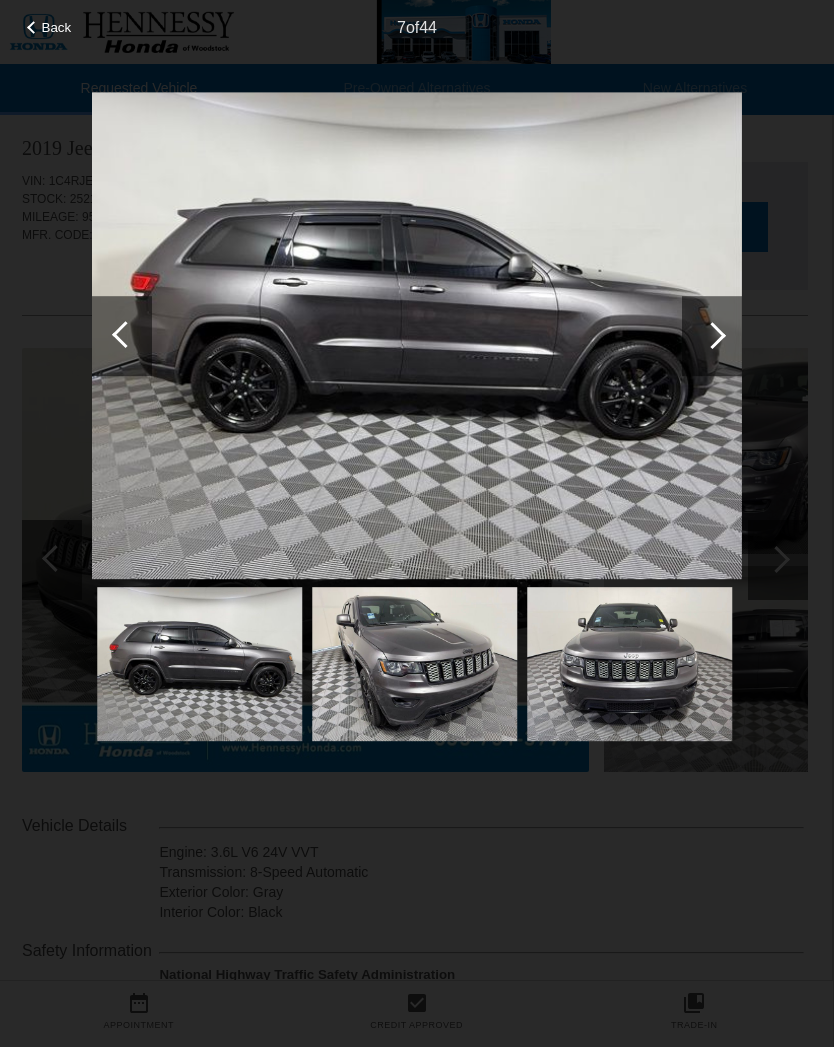 click at bounding box center [712, 336] 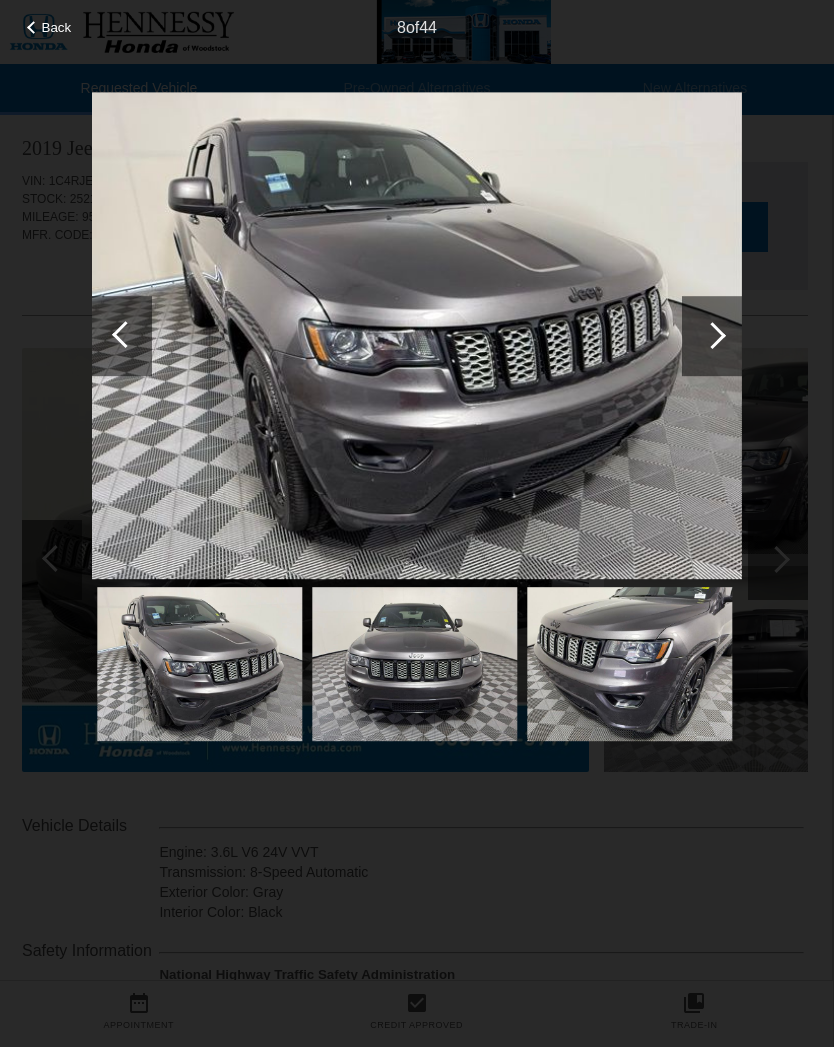 click at bounding box center [712, 336] 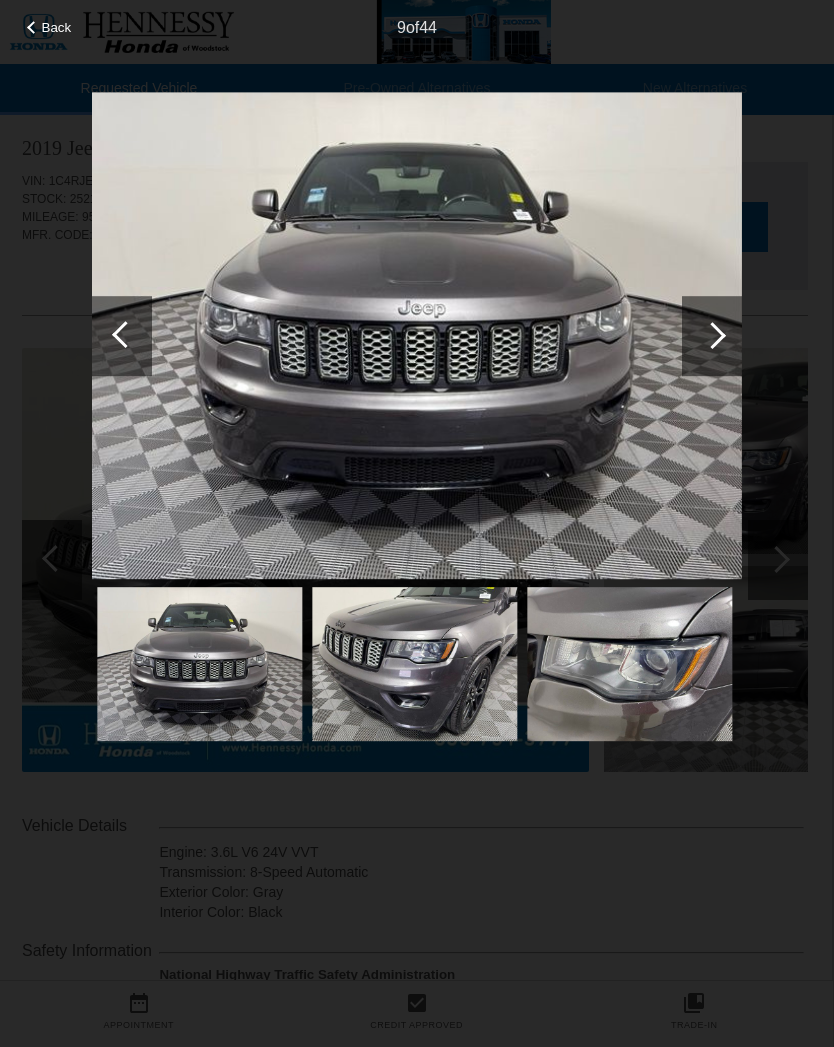 click at bounding box center (712, 336) 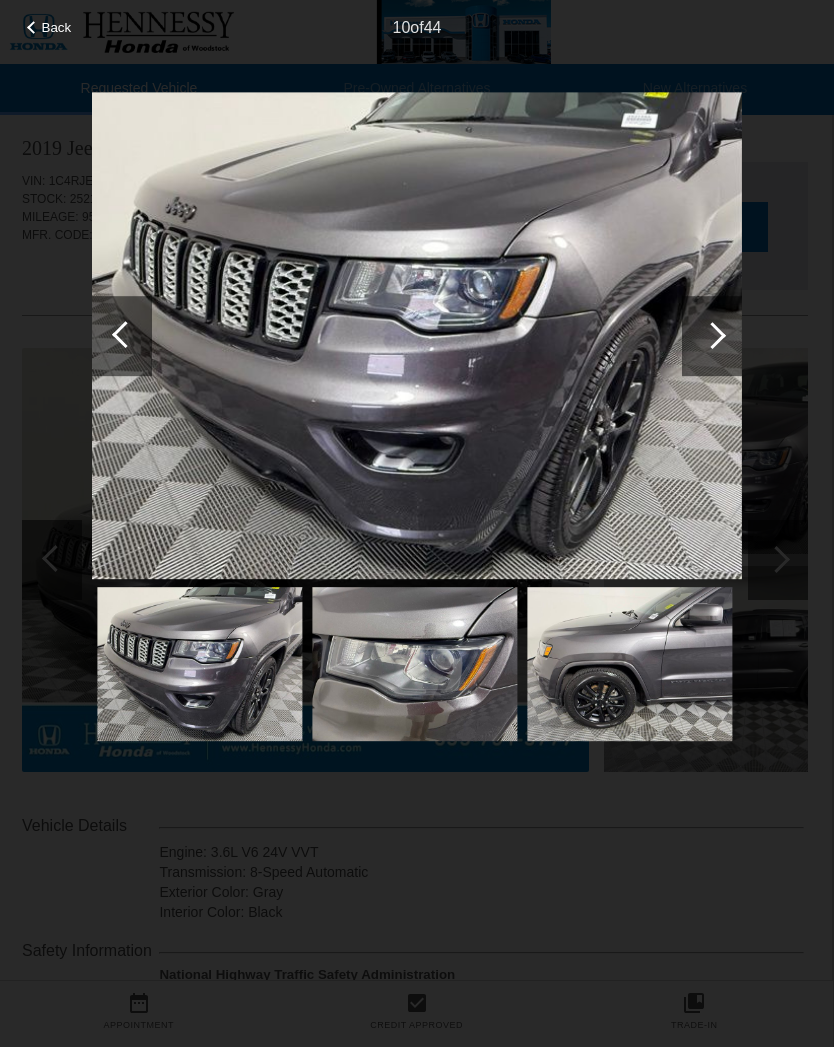 click at bounding box center (712, 336) 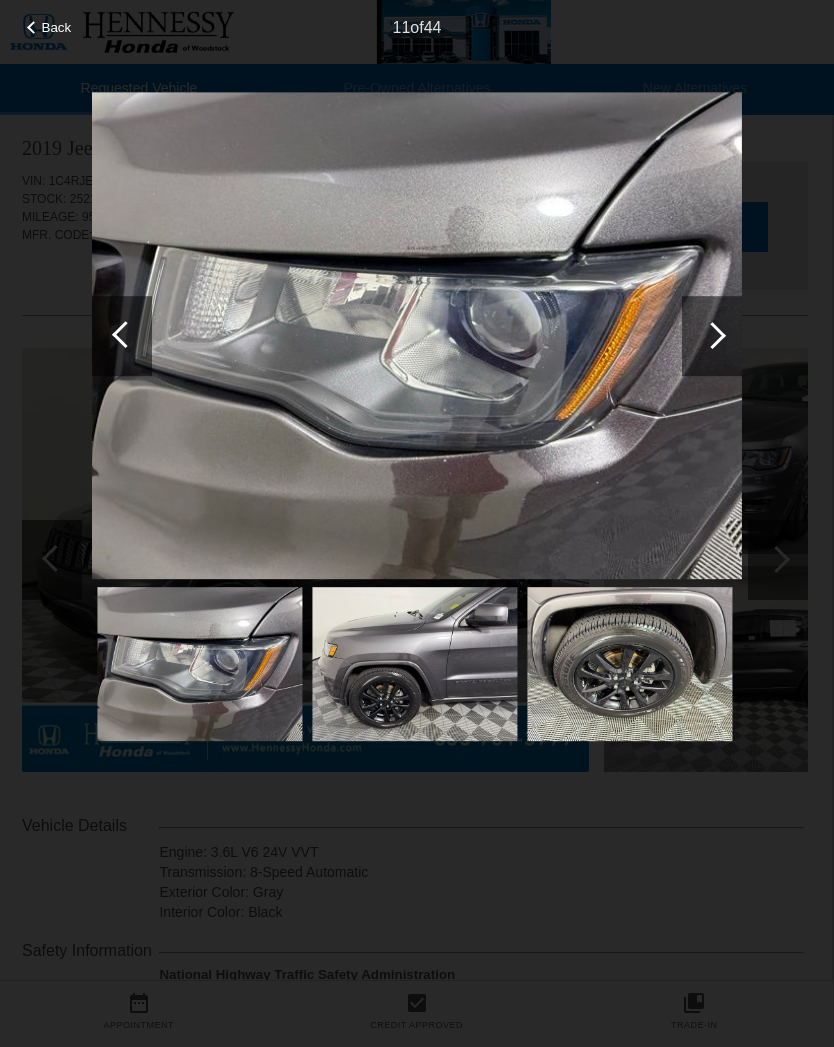 click at bounding box center [122, 336] 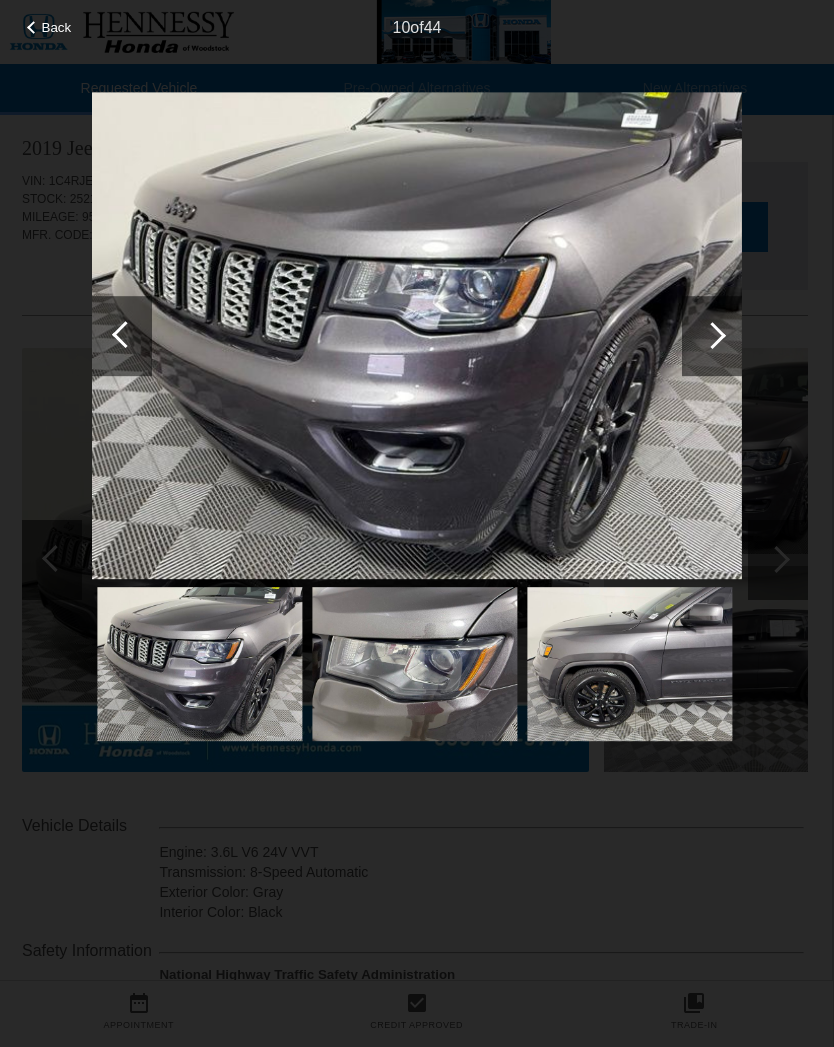 click at bounding box center (712, 336) 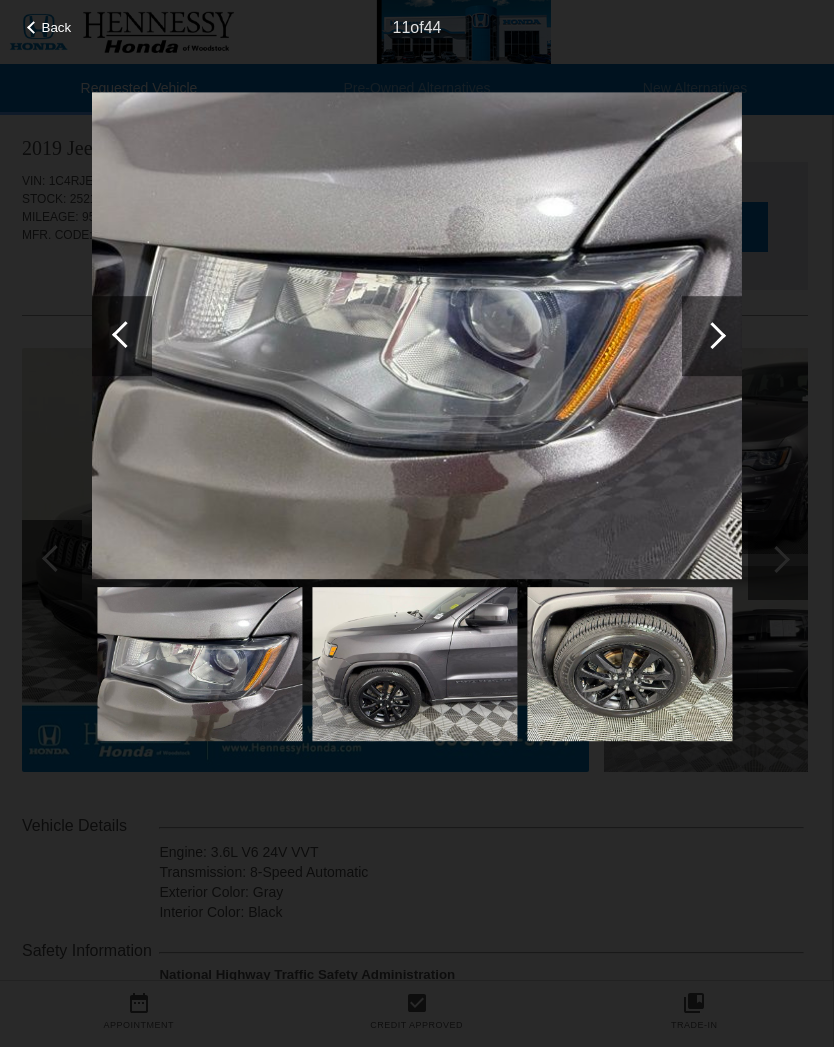 click at bounding box center [712, 336] 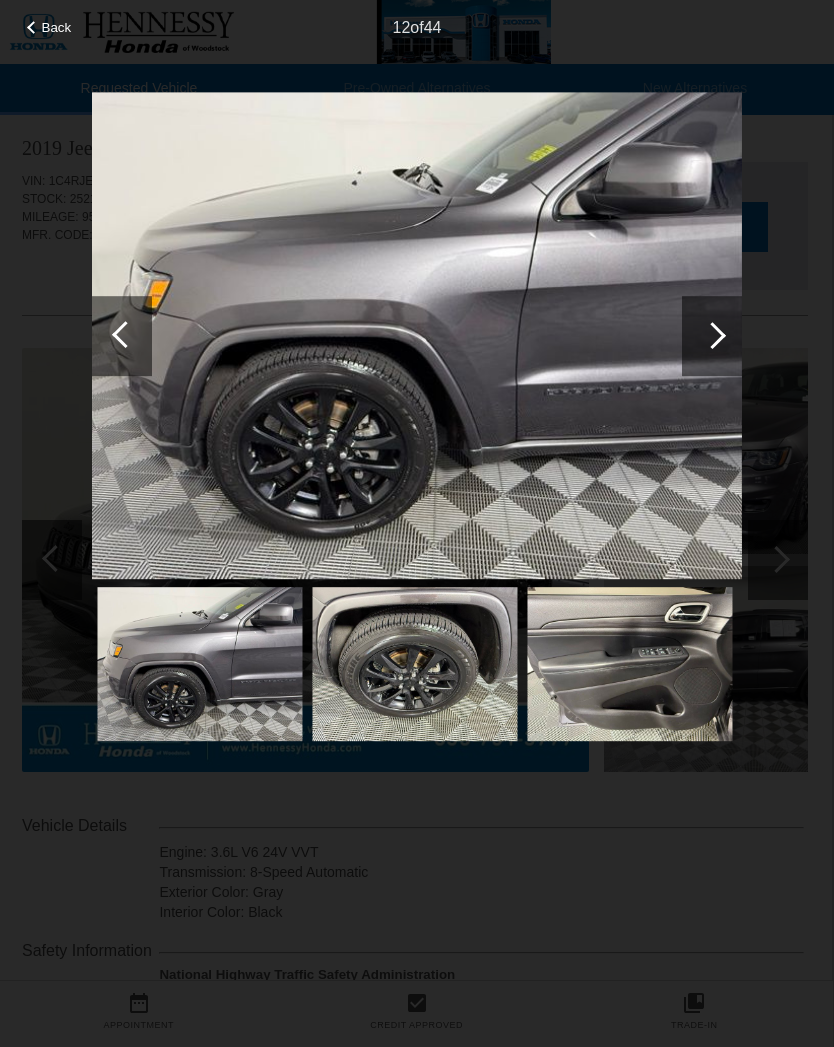 click at bounding box center (712, 336) 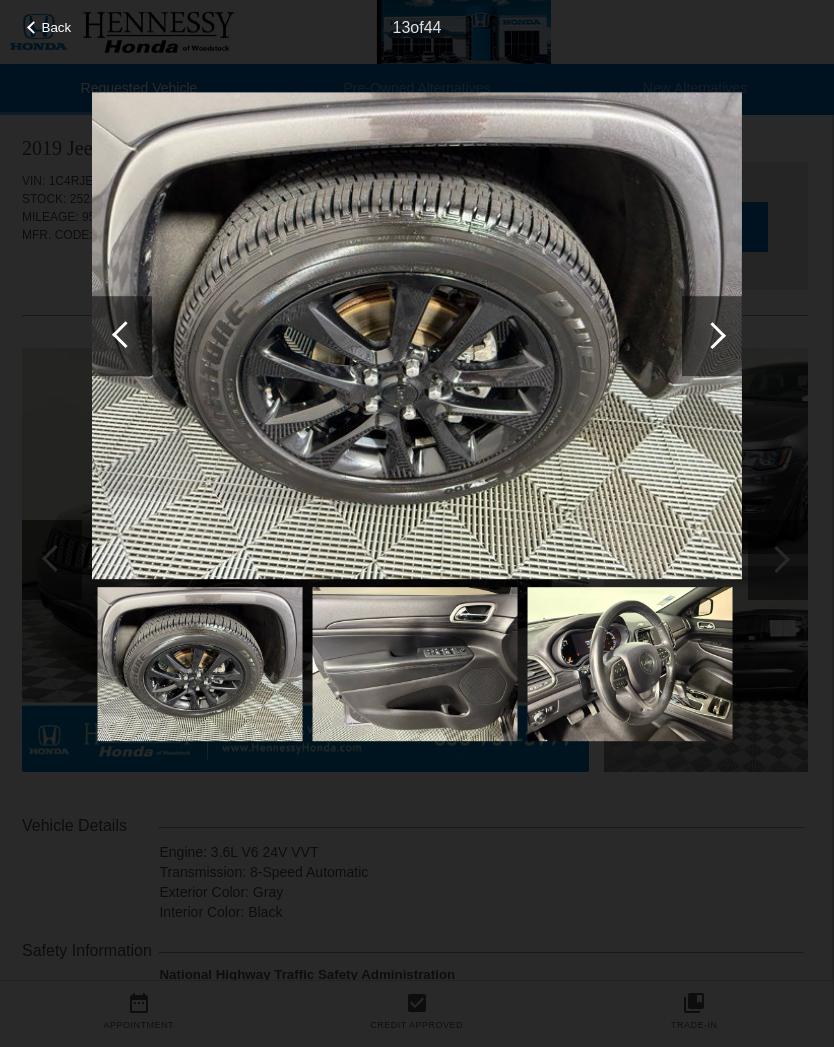click at bounding box center (712, 336) 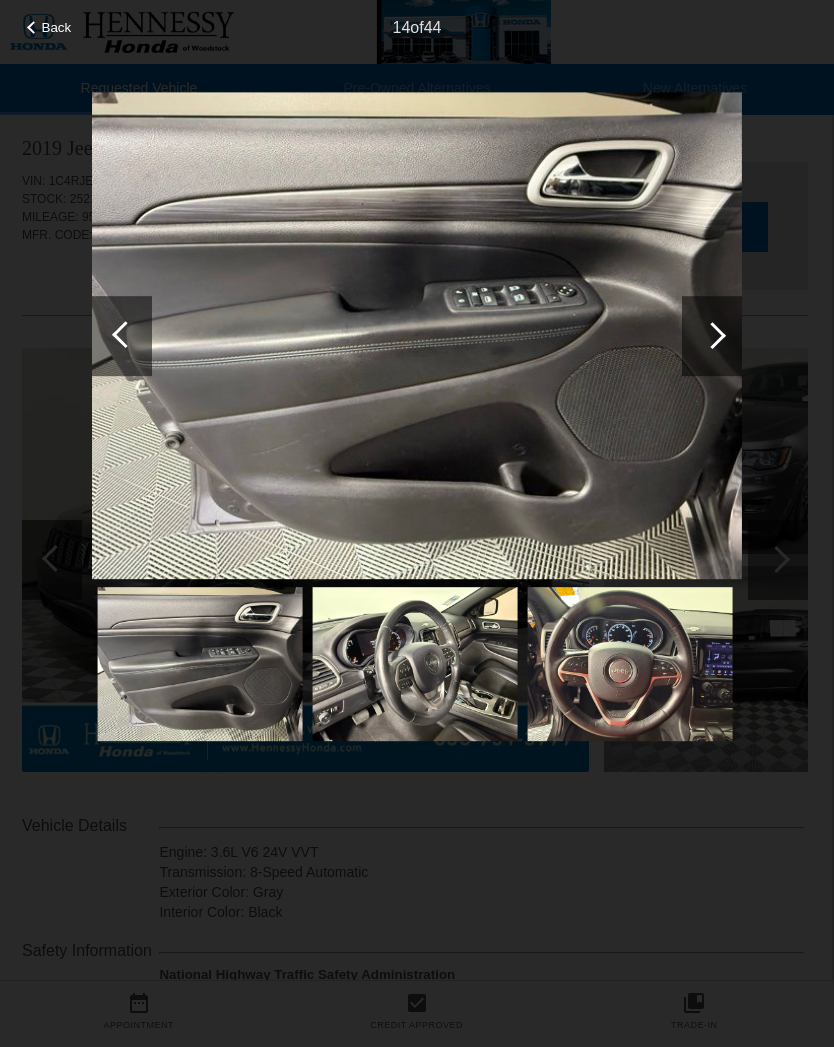 click at bounding box center [712, 336] 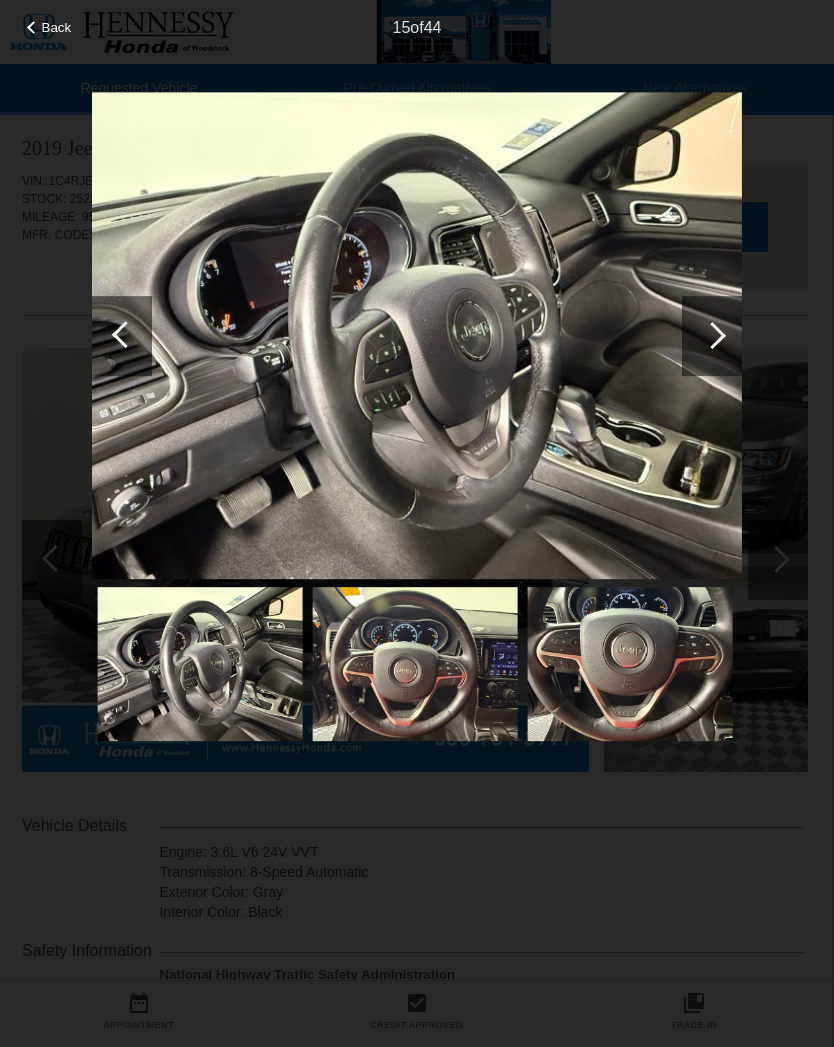 click at bounding box center [712, 336] 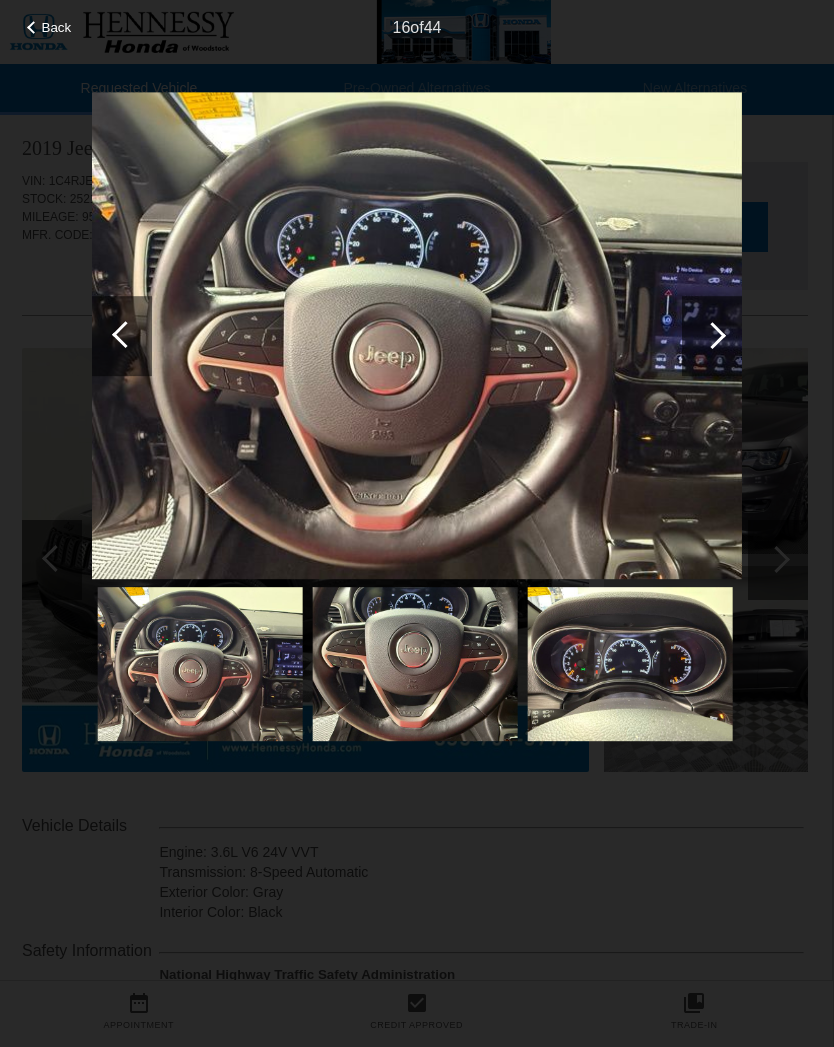 click at bounding box center (712, 336) 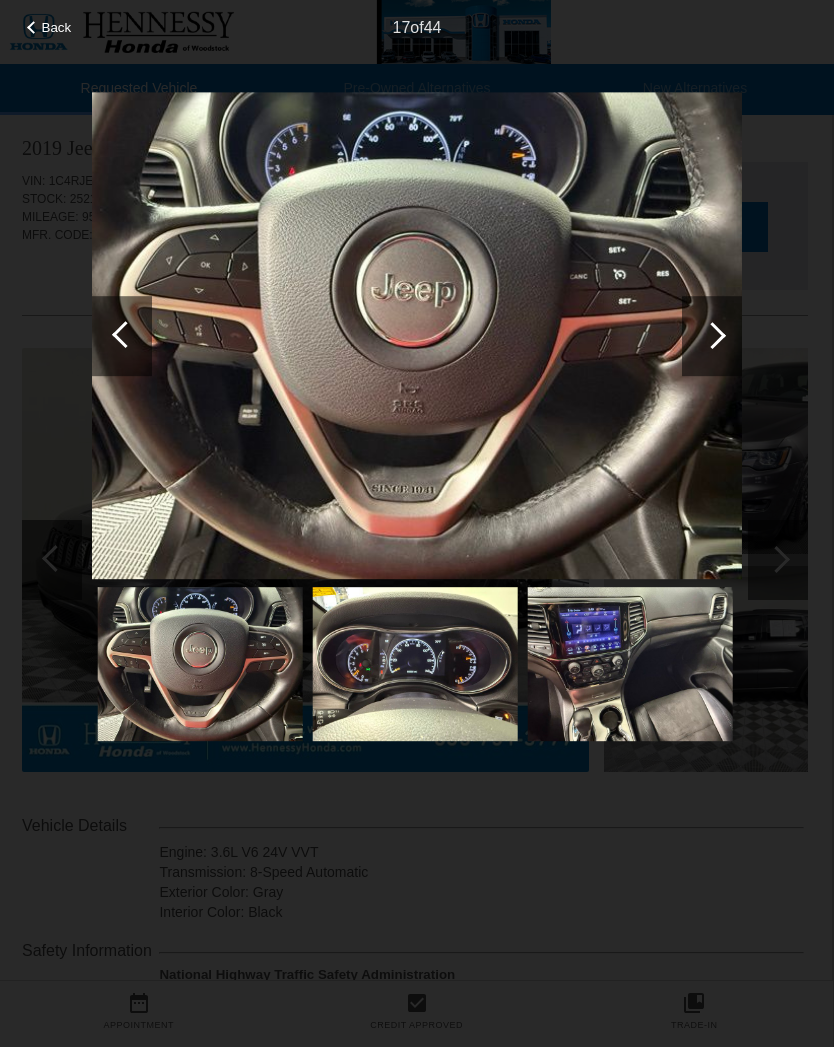 click at bounding box center [712, 335] 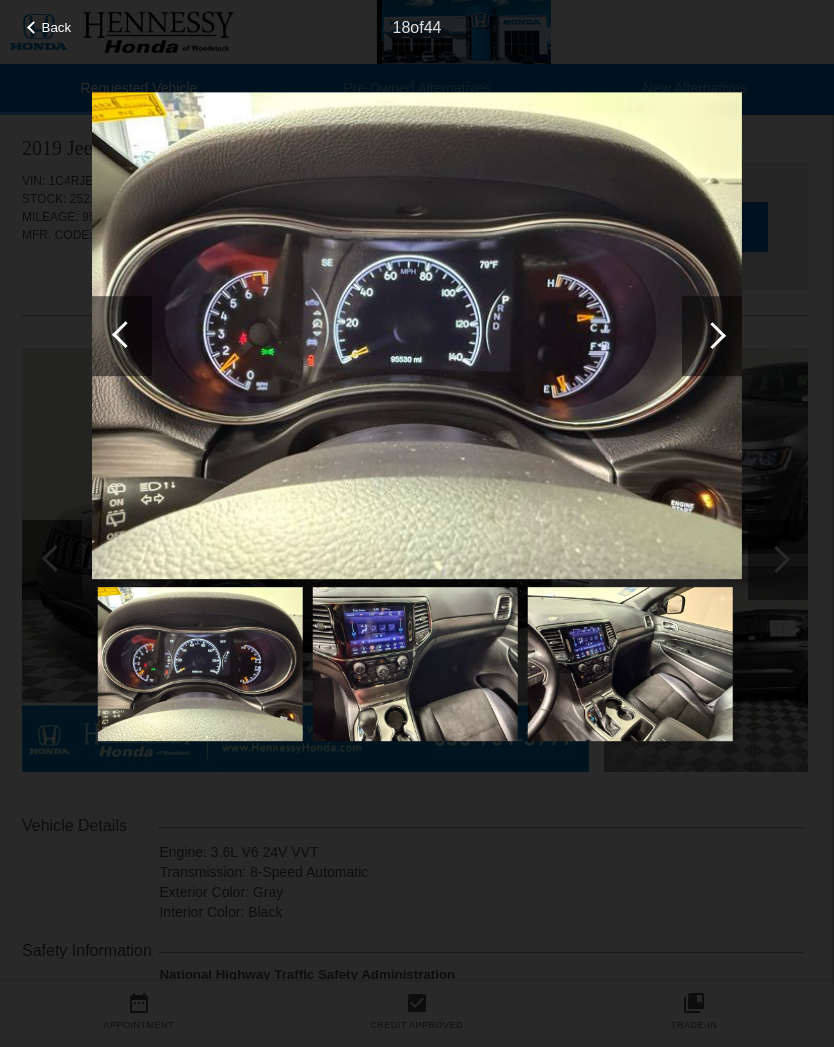 click at bounding box center (712, 336) 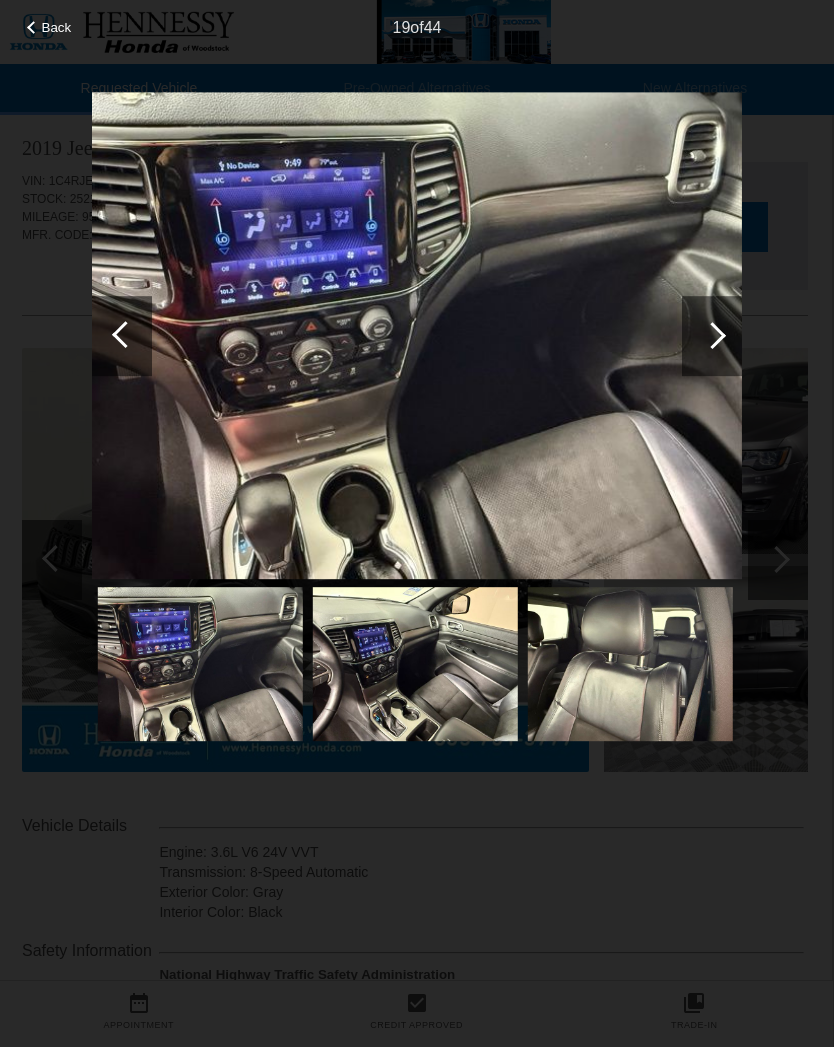 click at bounding box center [712, 335] 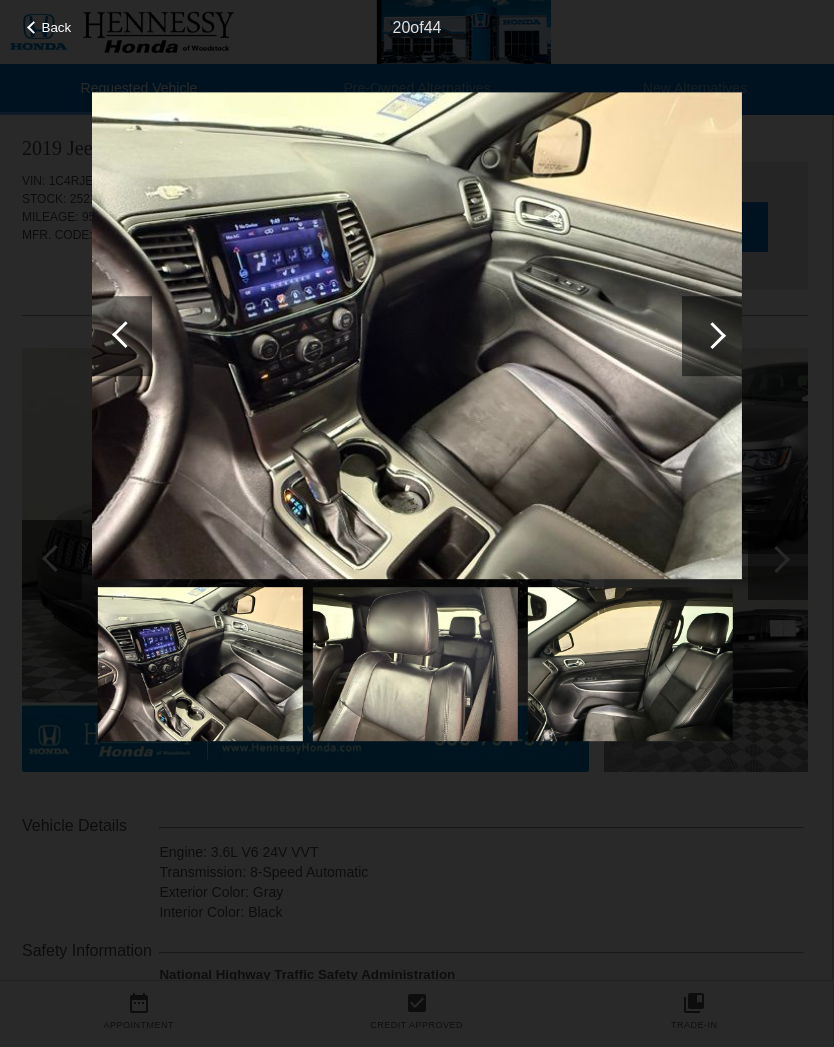 click at bounding box center (712, 336) 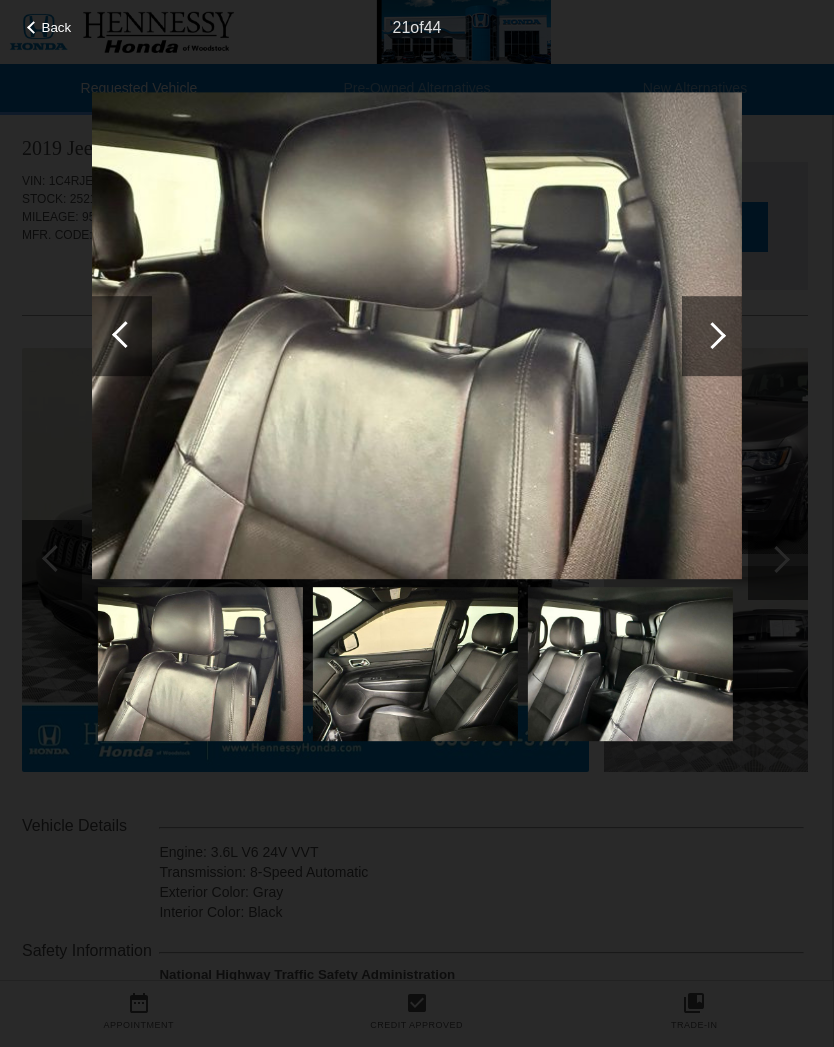 click at bounding box center [712, 335] 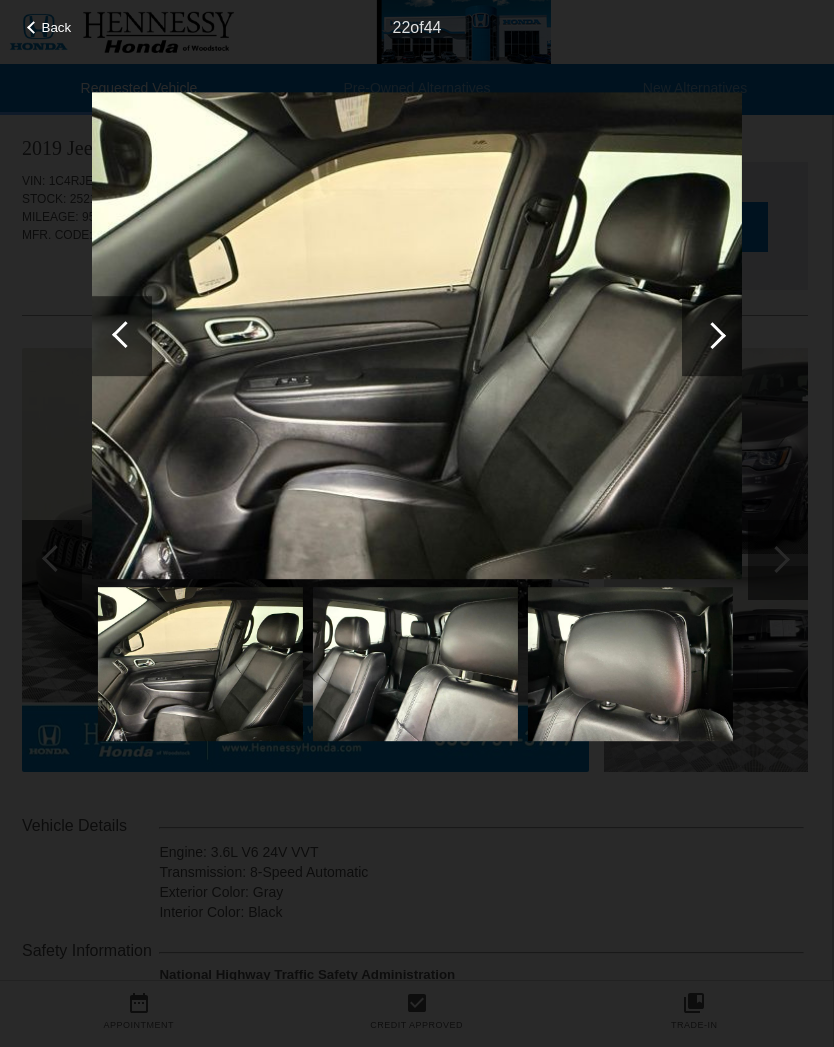 click at bounding box center [712, 336] 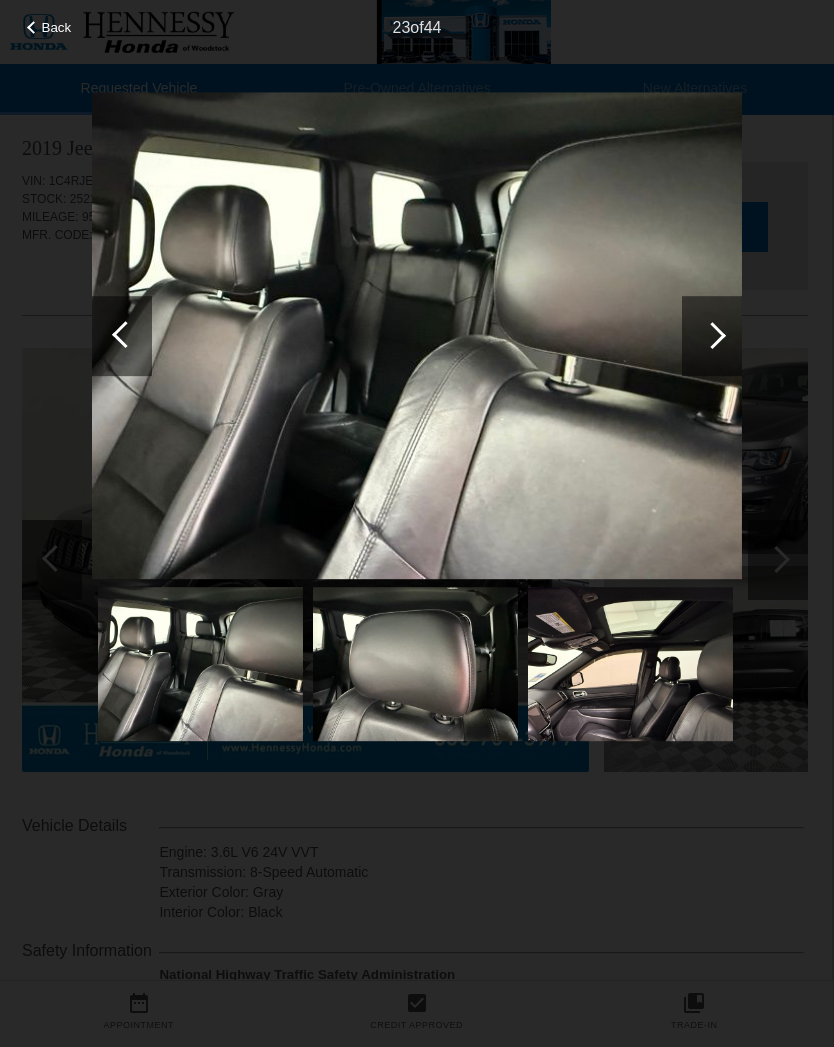 click at bounding box center [712, 336] 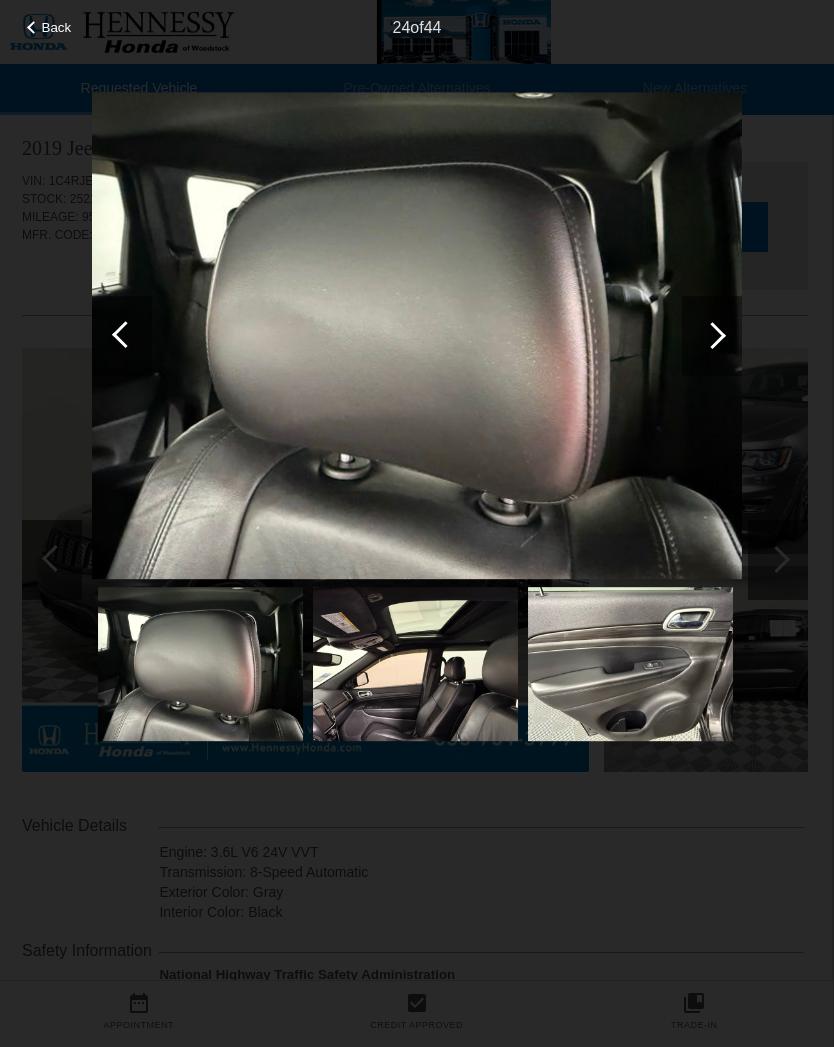 click at bounding box center (712, 336) 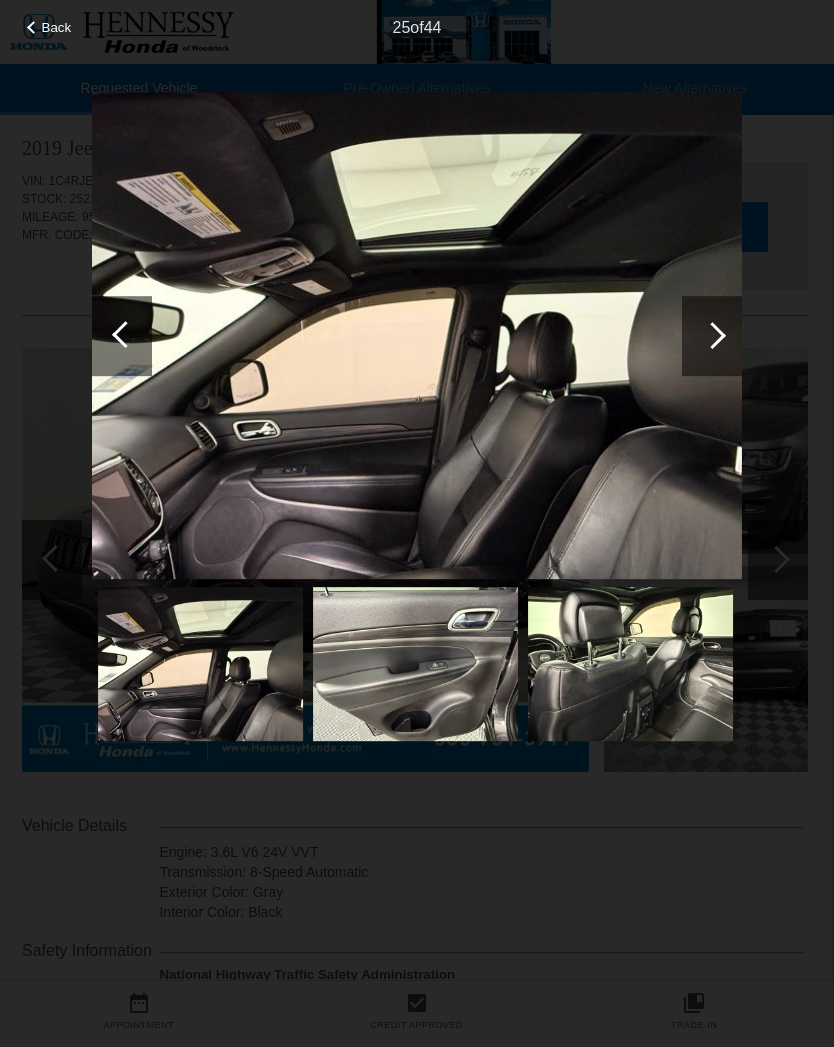 click at bounding box center (712, 335) 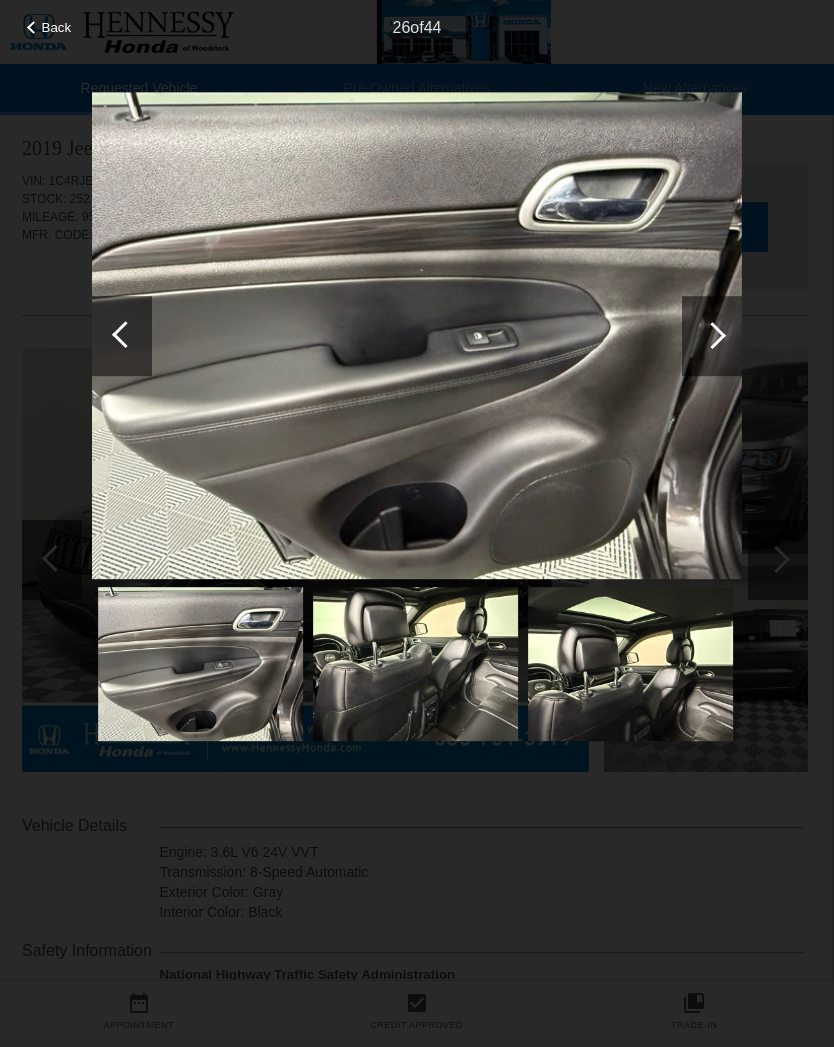 click at bounding box center (712, 335) 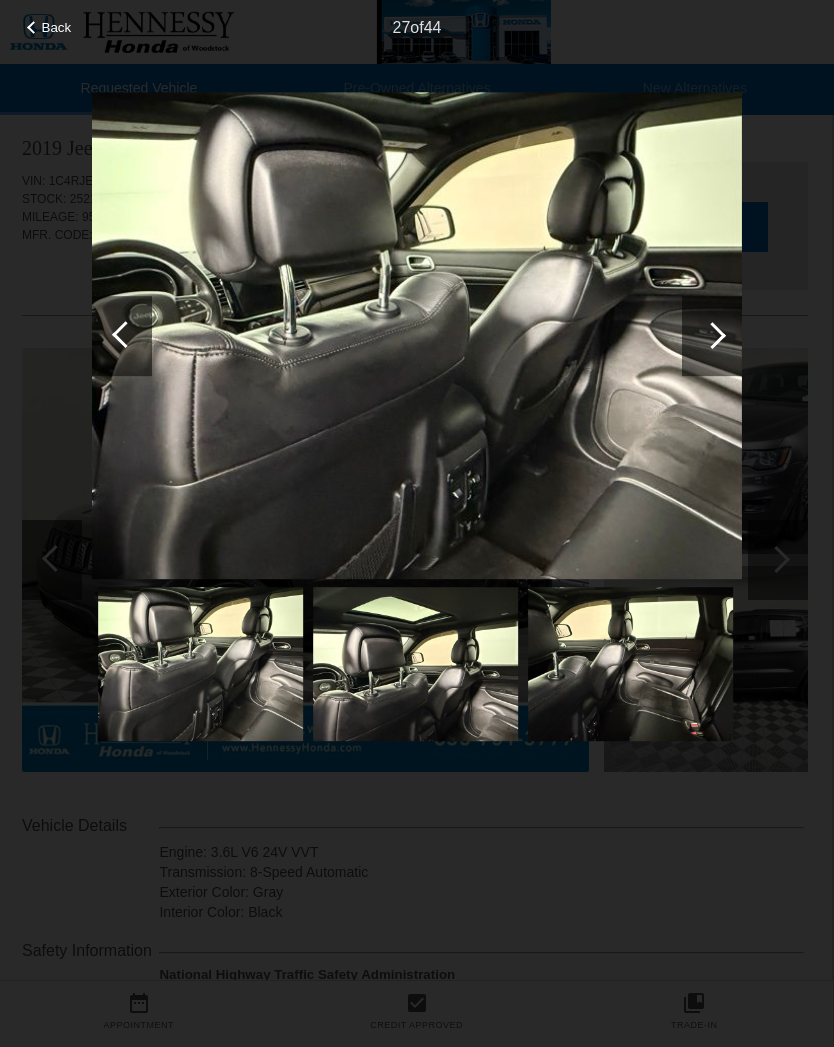 click at bounding box center (712, 336) 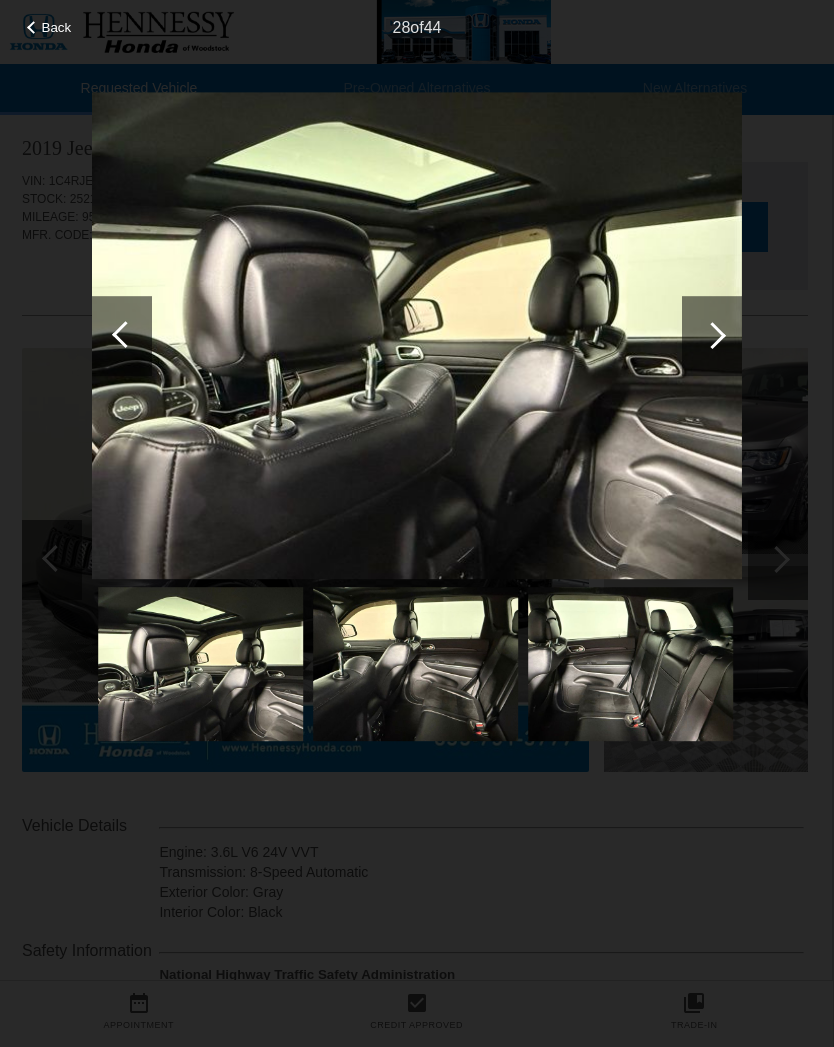 click at bounding box center [712, 336] 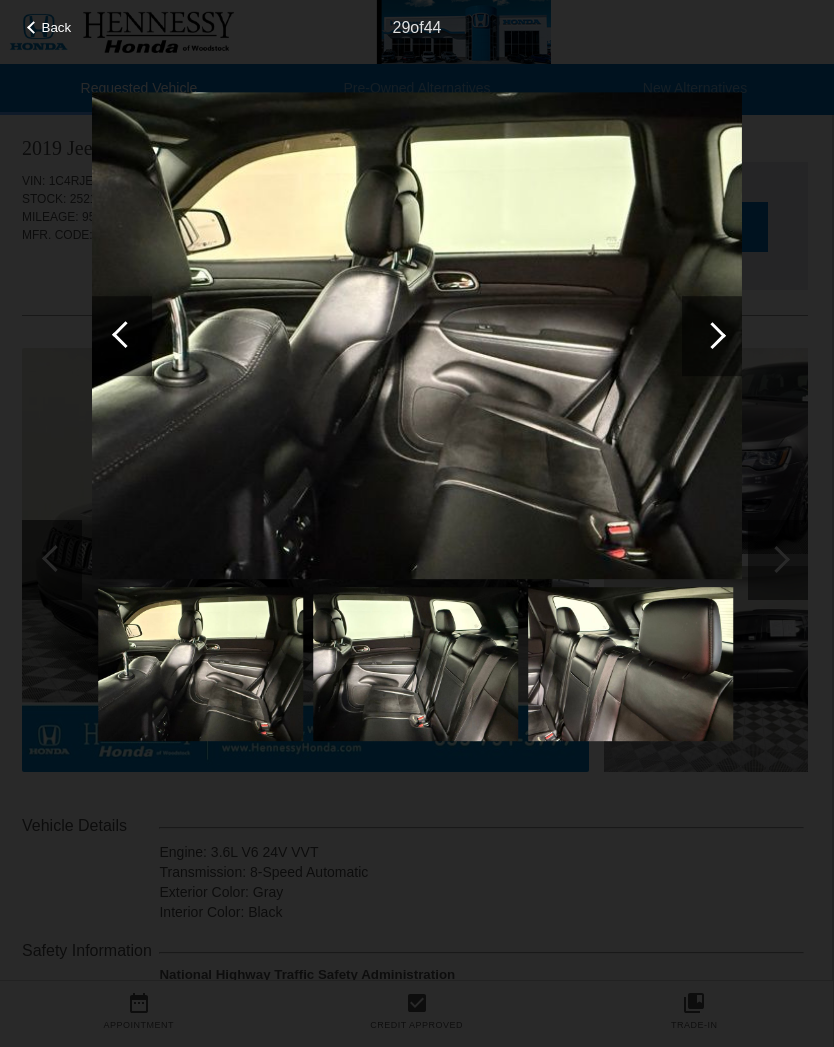 click at bounding box center (712, 335) 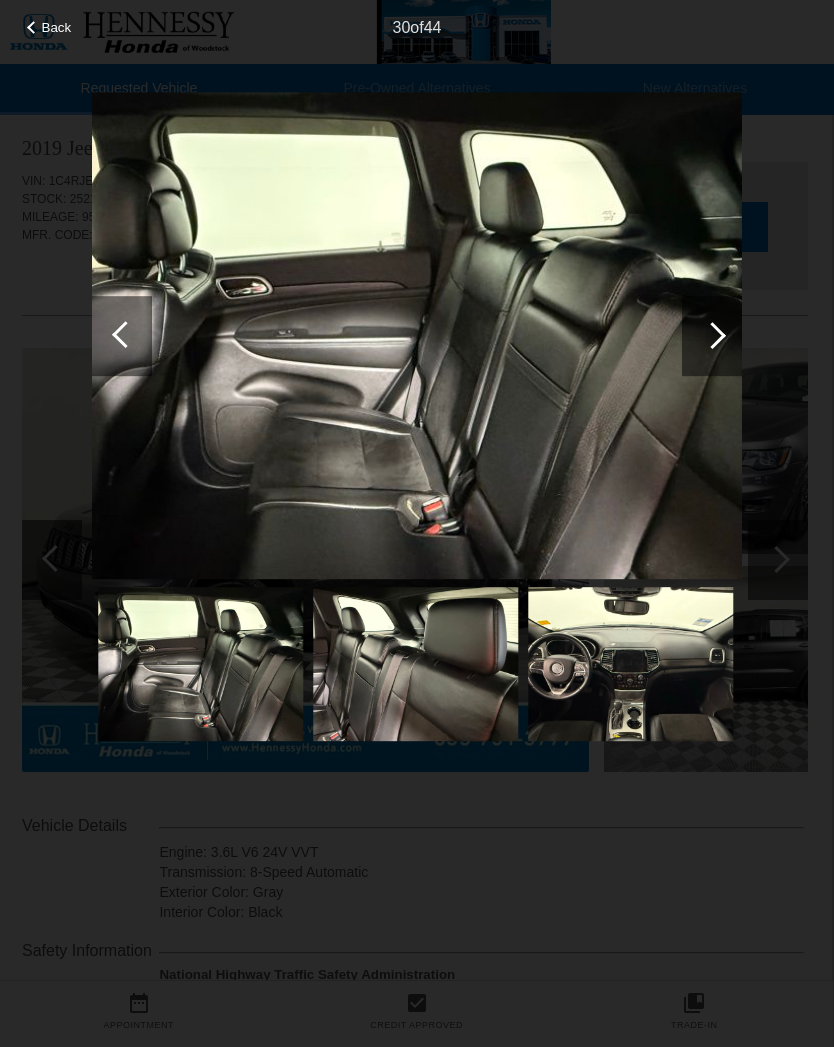 click at bounding box center [712, 335] 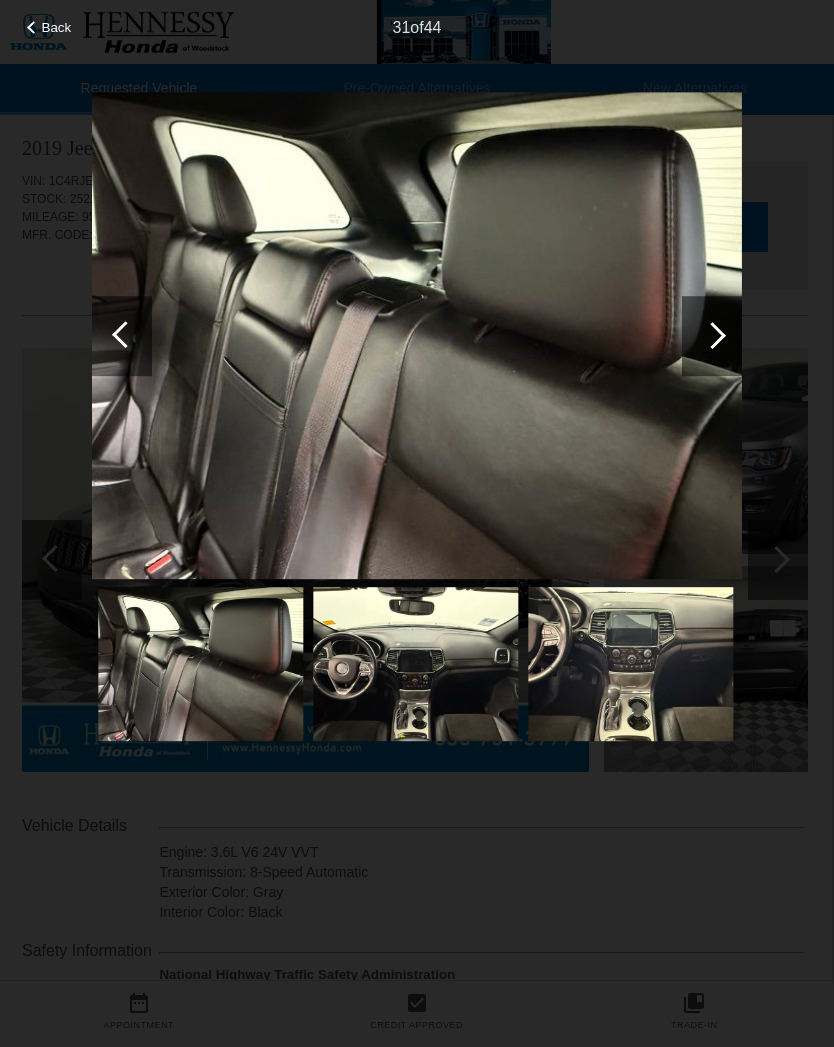 click at bounding box center [712, 336] 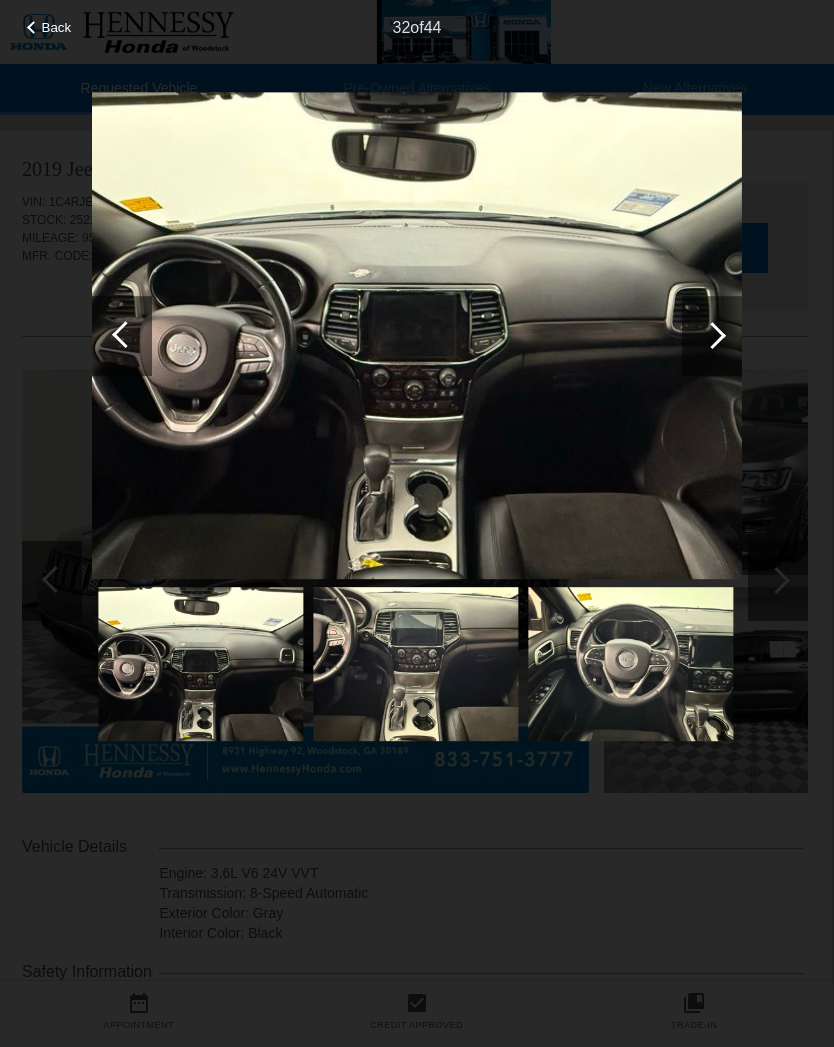 scroll, scrollTop: 0, scrollLeft: 0, axis: both 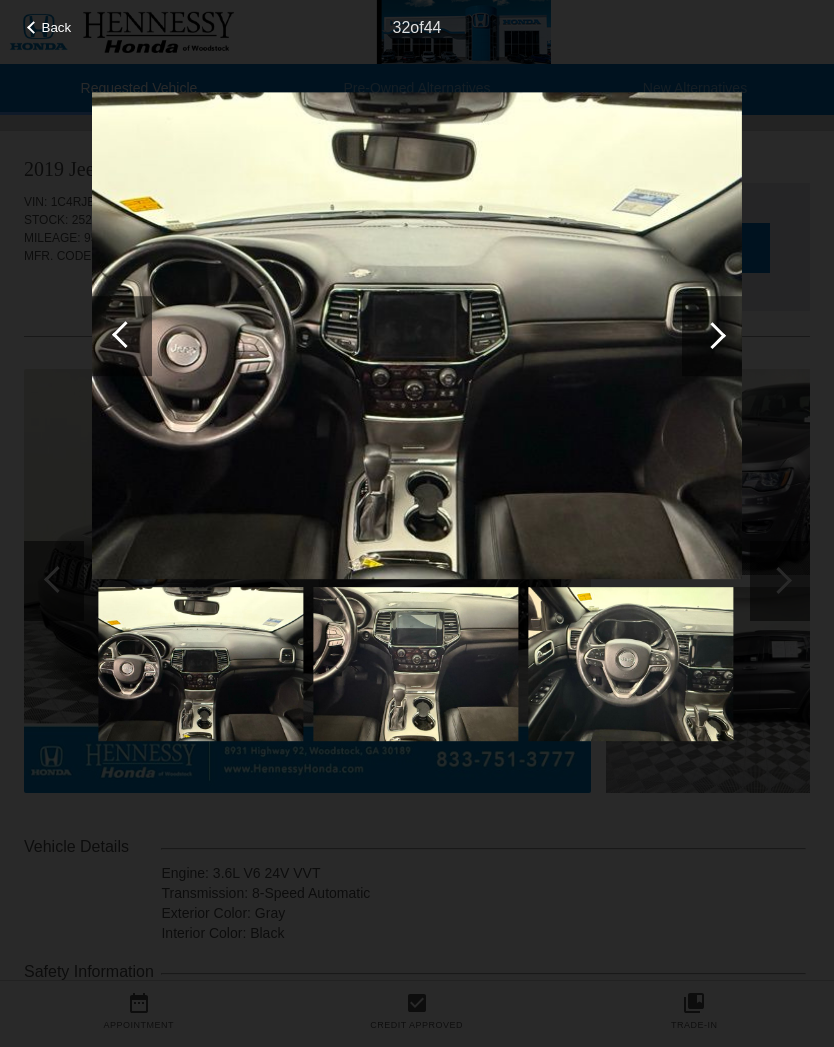 click at bounding box center [122, 336] 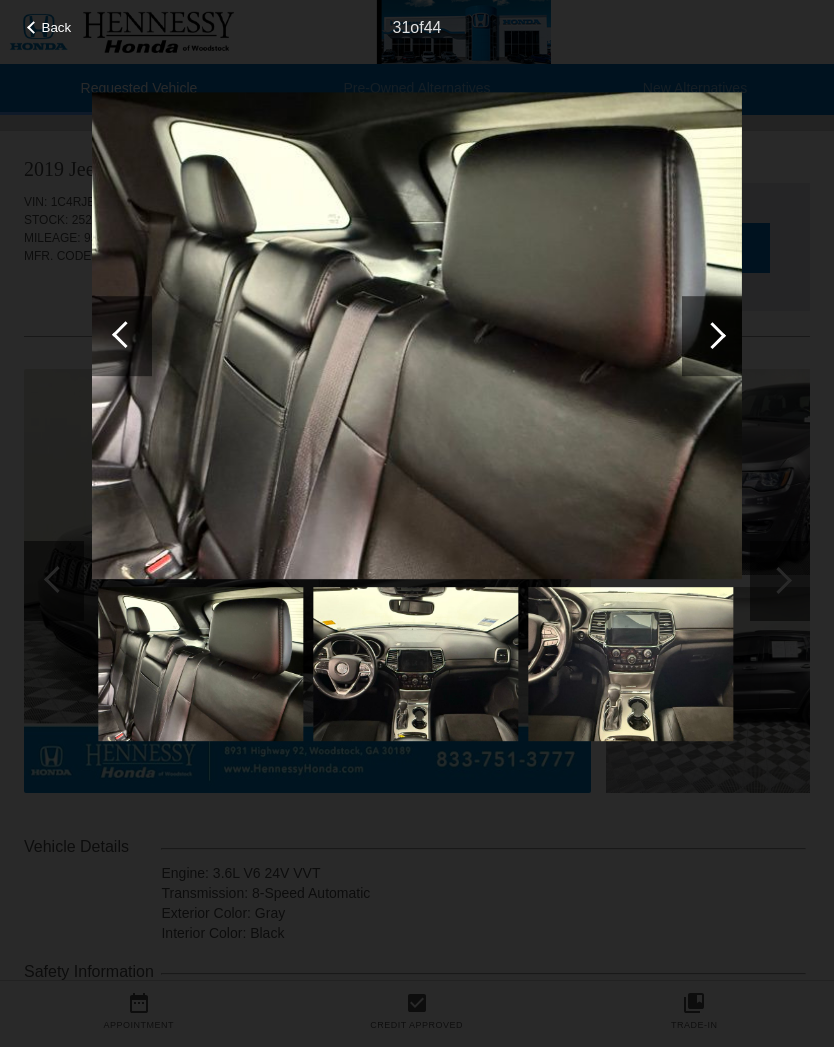 click at bounding box center [122, 336] 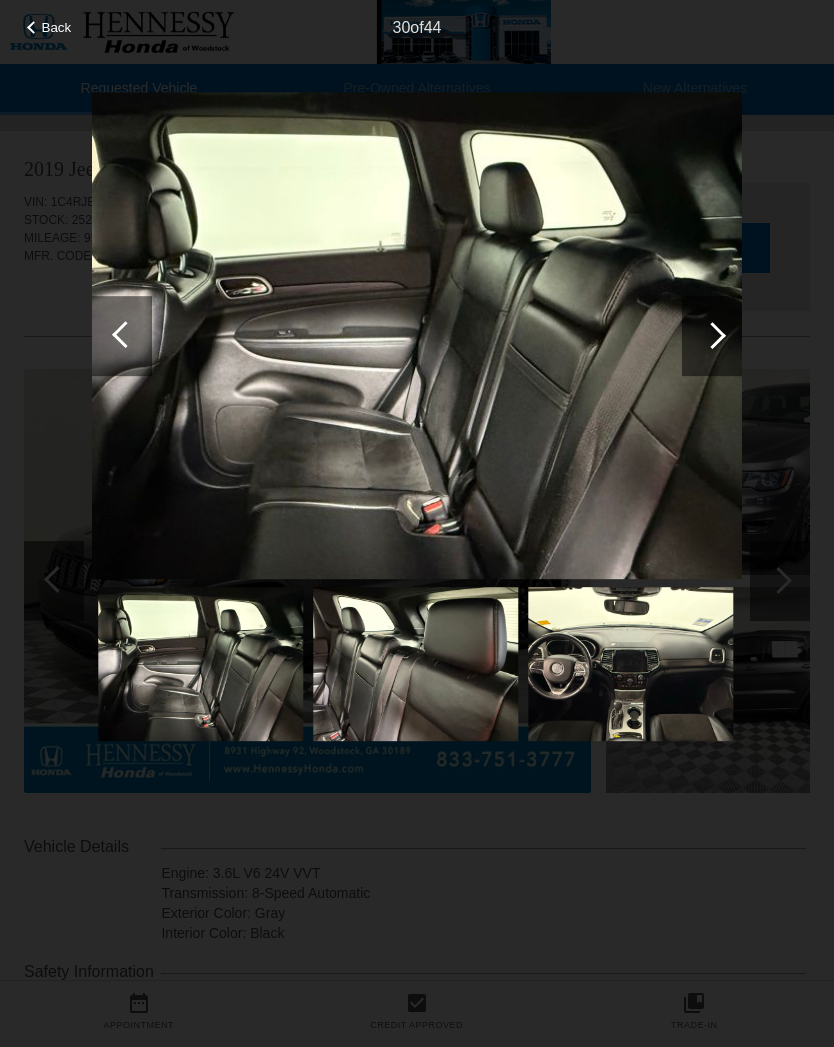 click at bounding box center [122, 336] 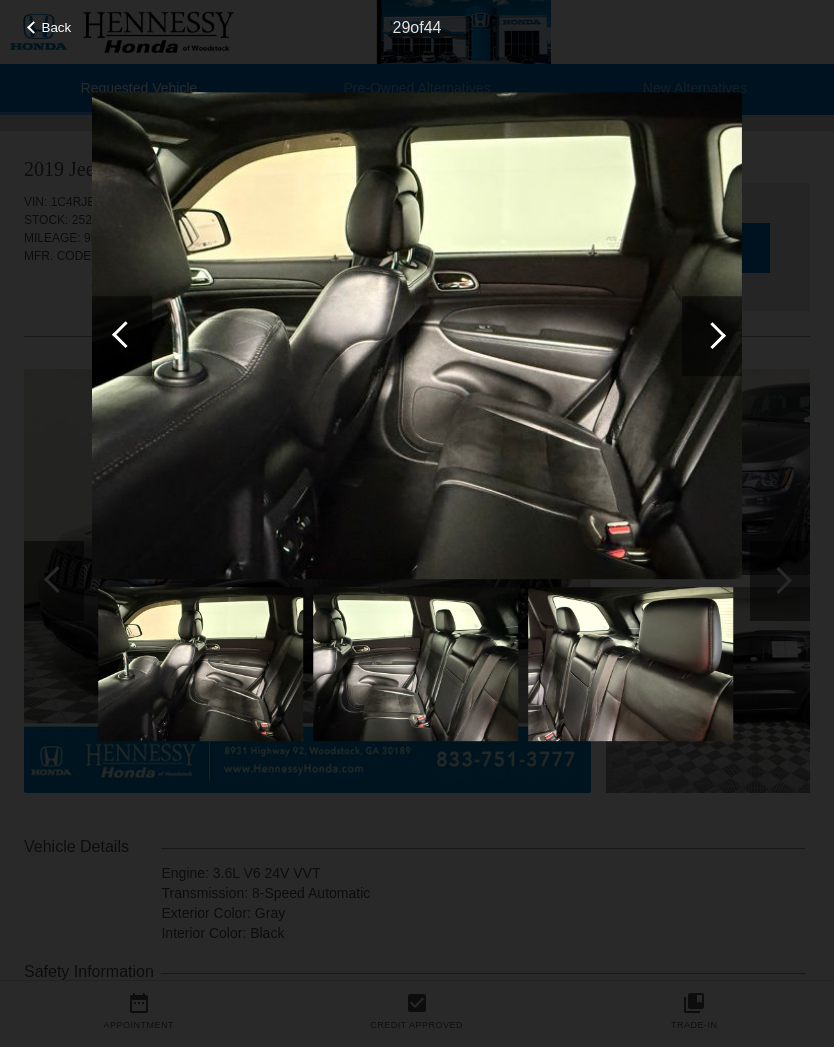click at bounding box center (122, 336) 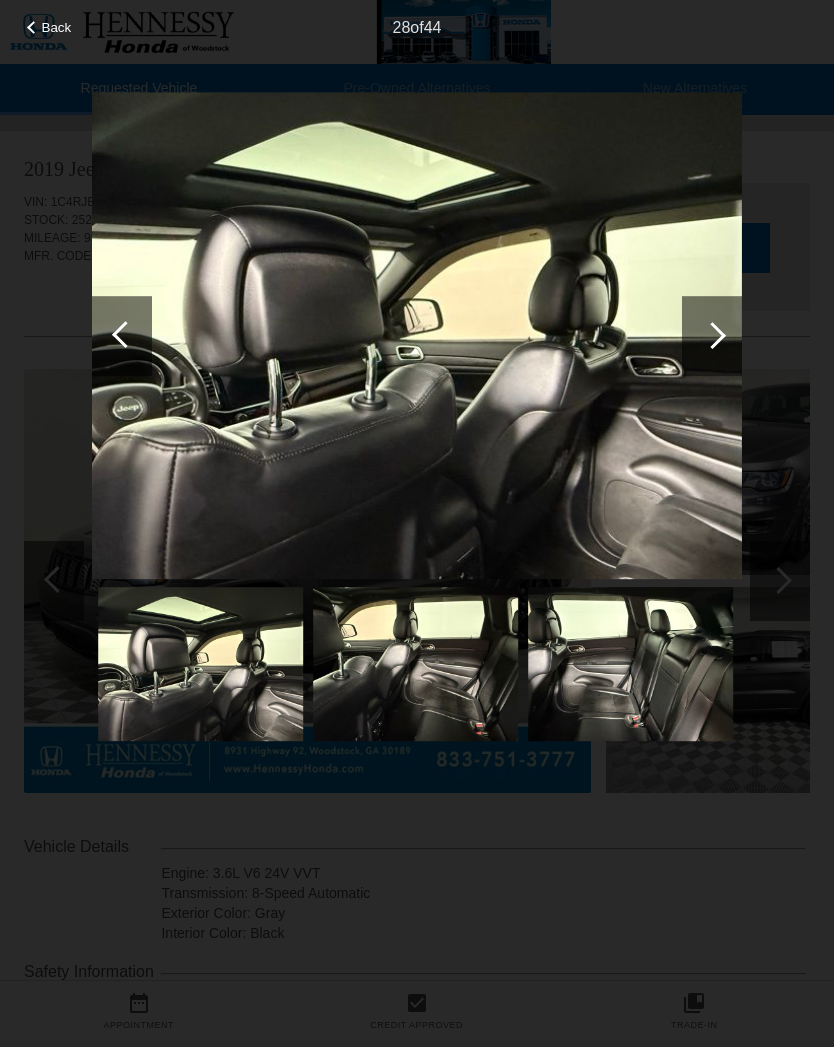 click at bounding box center (122, 336) 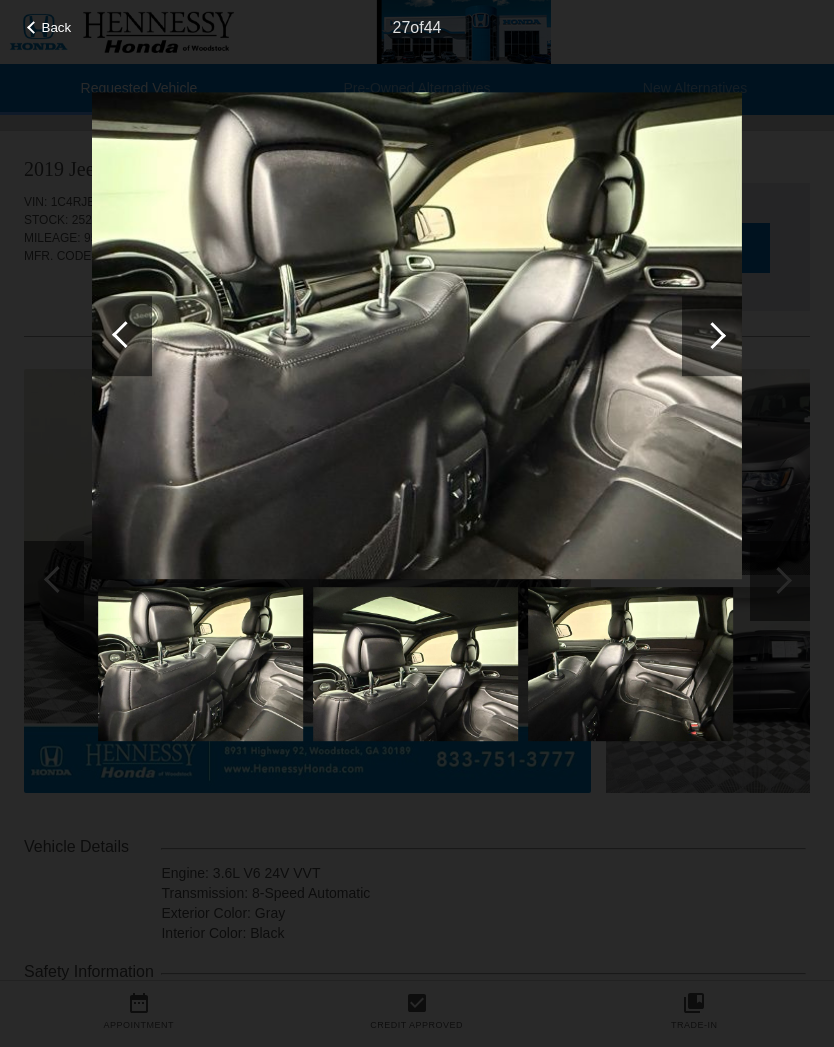 click at bounding box center [125, 334] 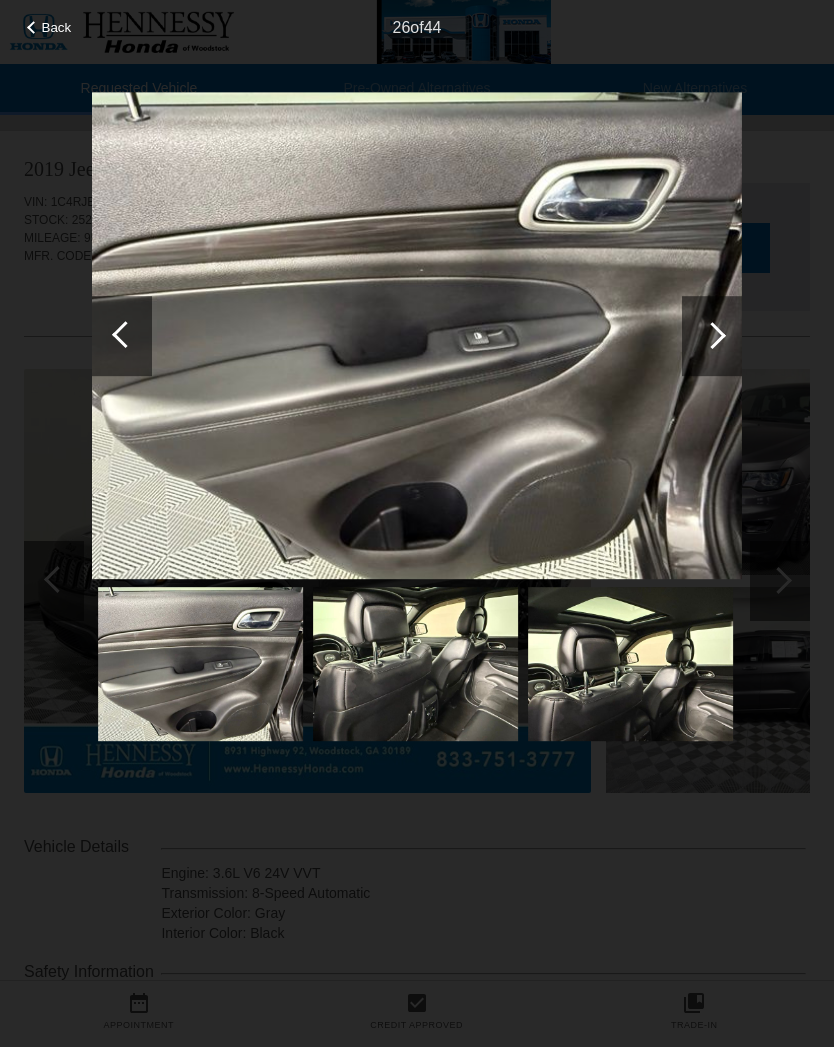 click at bounding box center [125, 334] 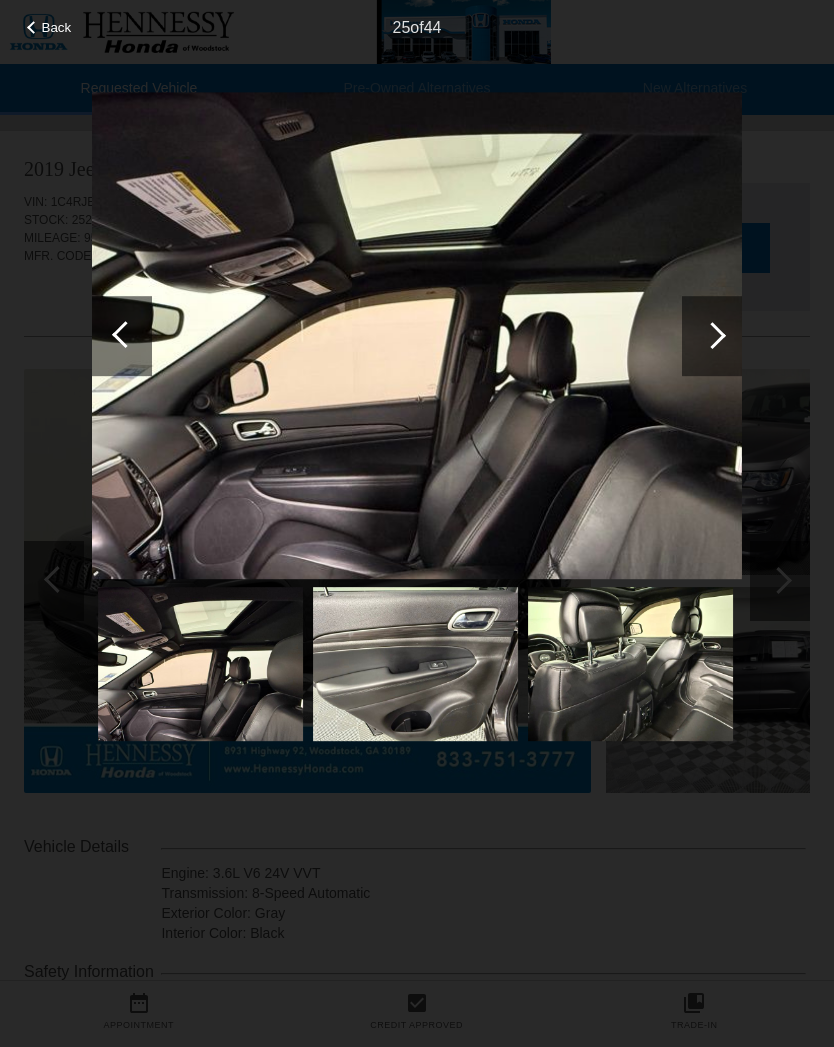 click at bounding box center (122, 336) 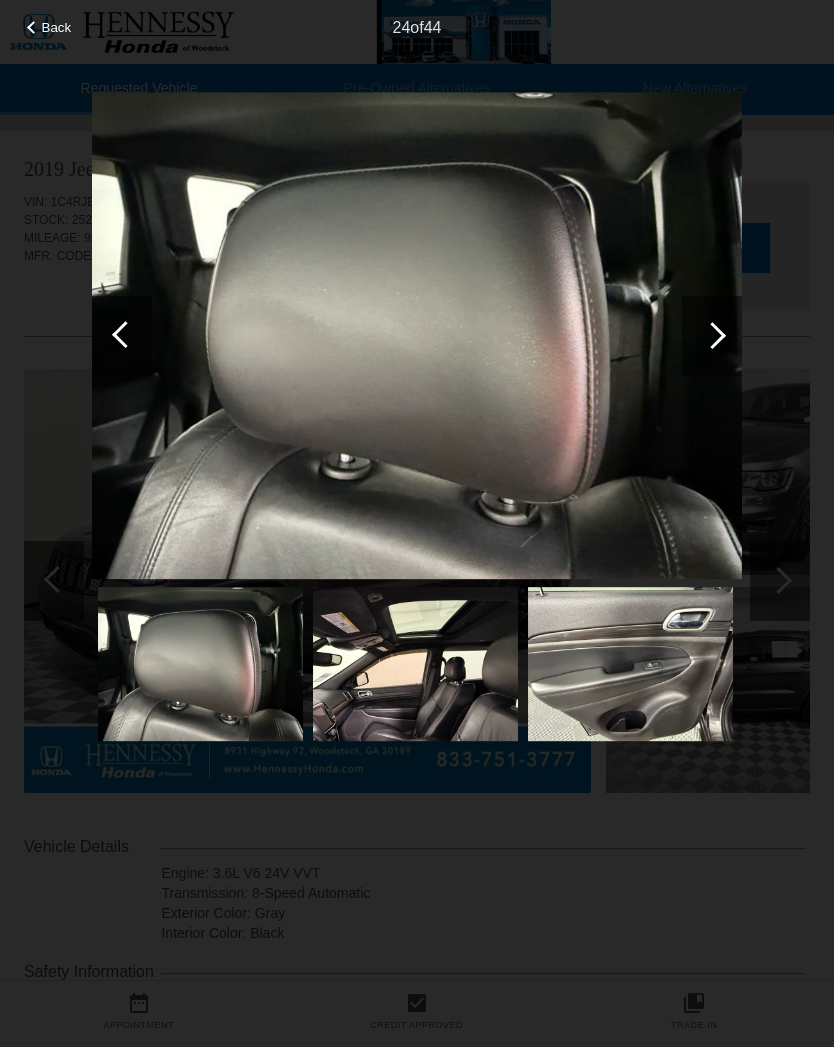 click at bounding box center [122, 336] 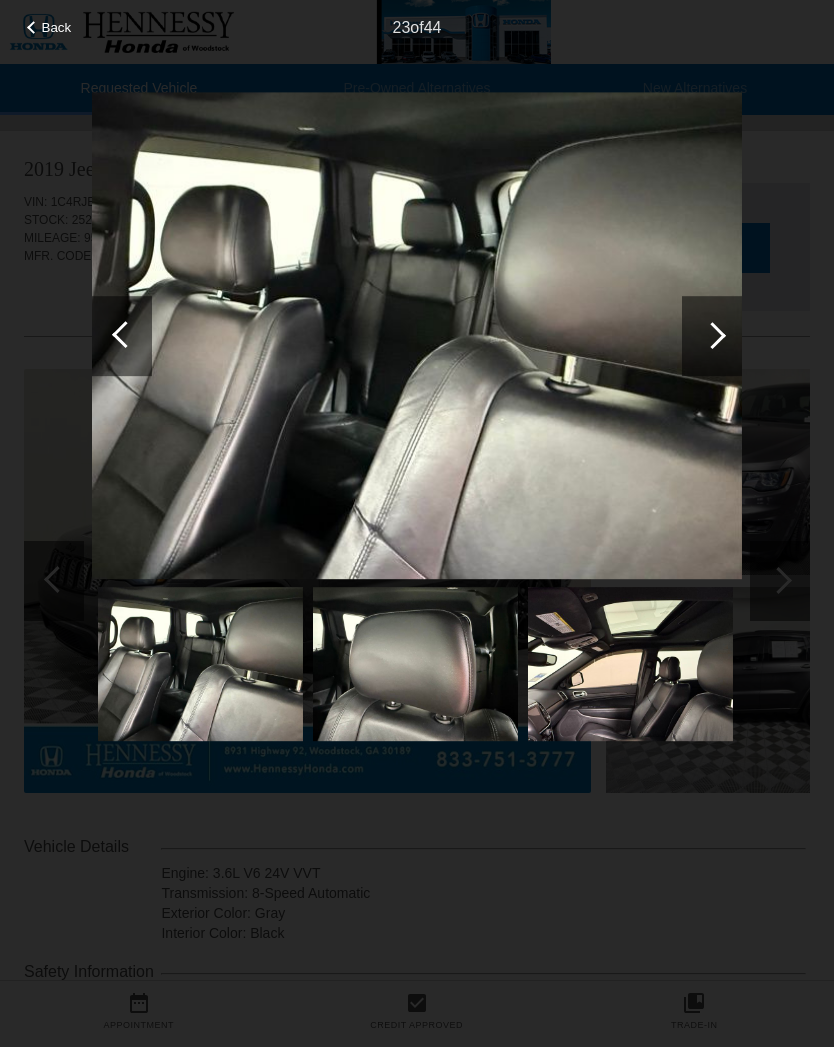 click at bounding box center [122, 336] 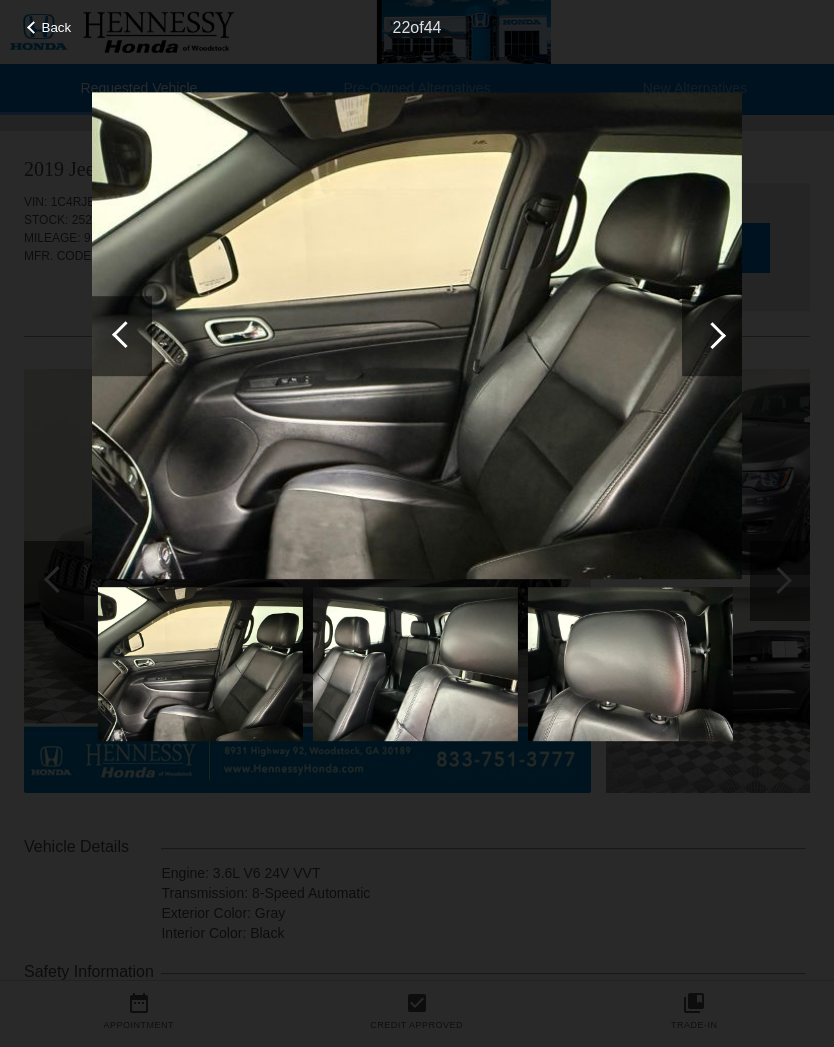 click at bounding box center (125, 334) 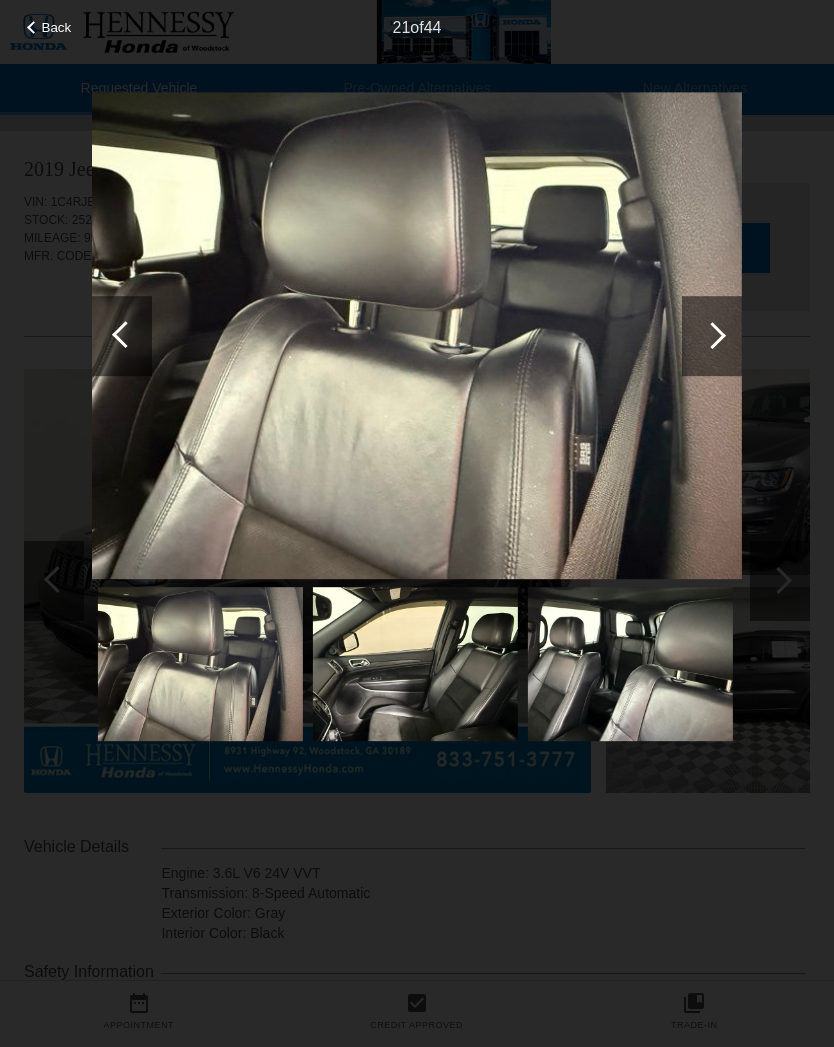 click at bounding box center (122, 336) 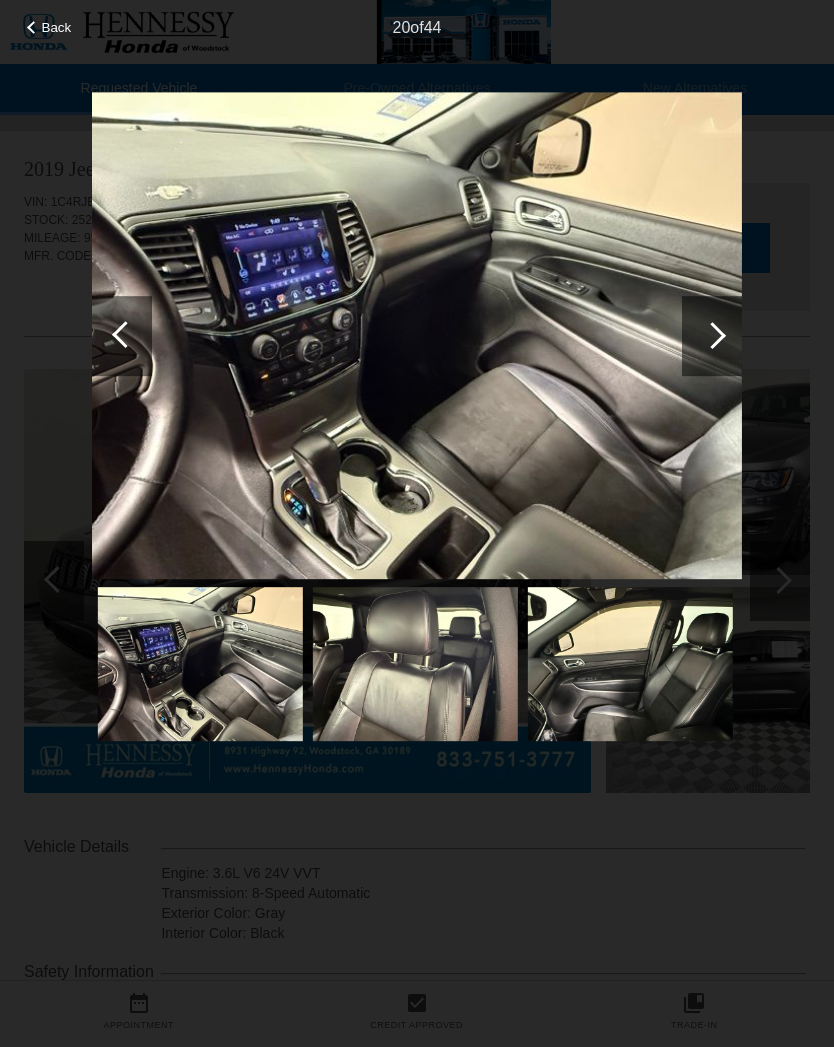 click at bounding box center (122, 336) 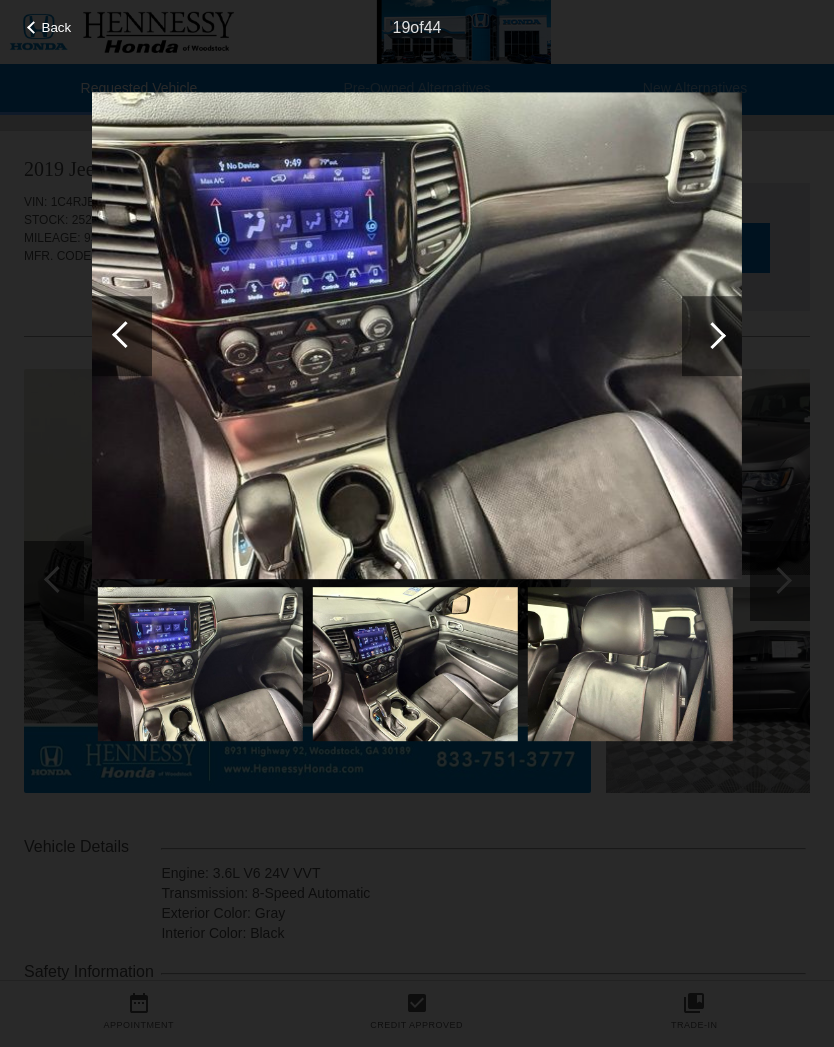 click at bounding box center [125, 334] 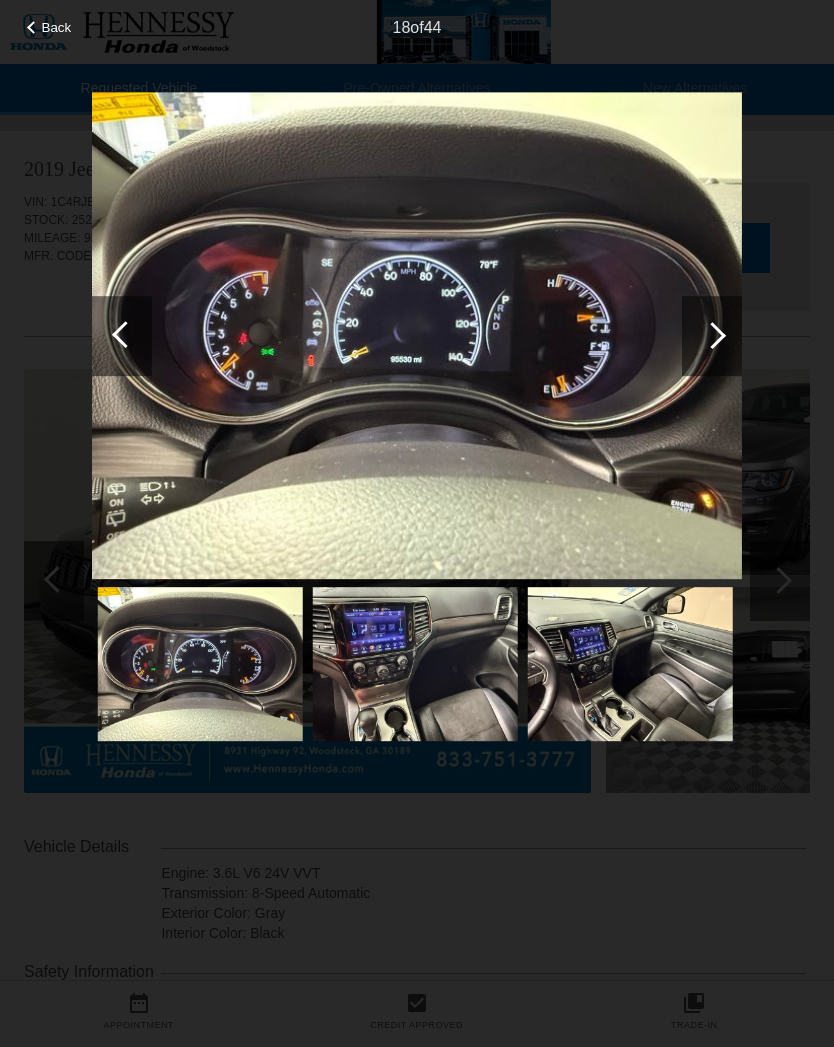 click at bounding box center [122, 336] 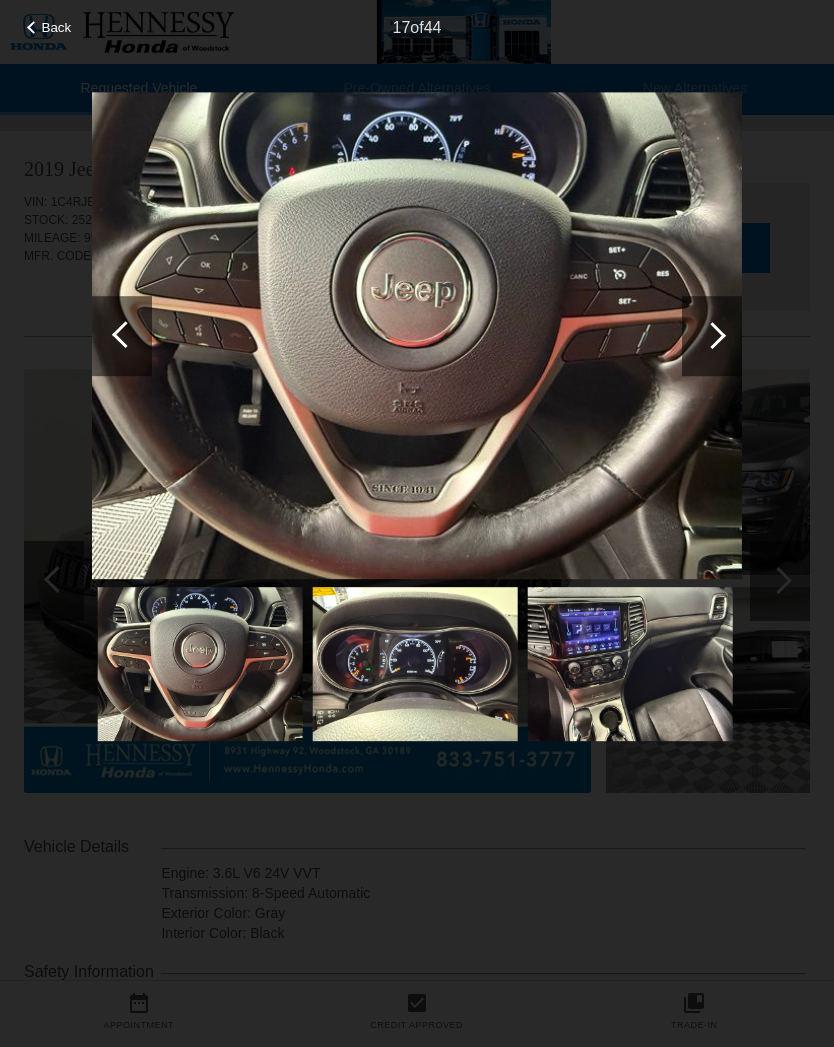 click at bounding box center (122, 336) 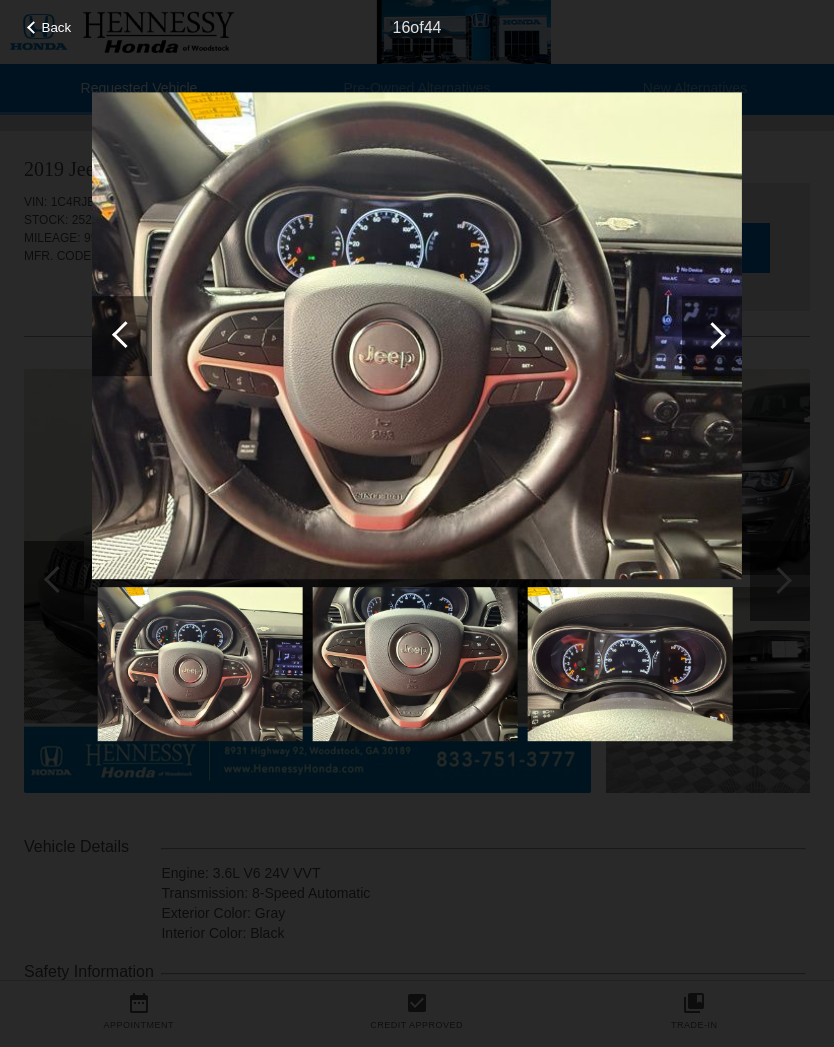click at bounding box center [122, 336] 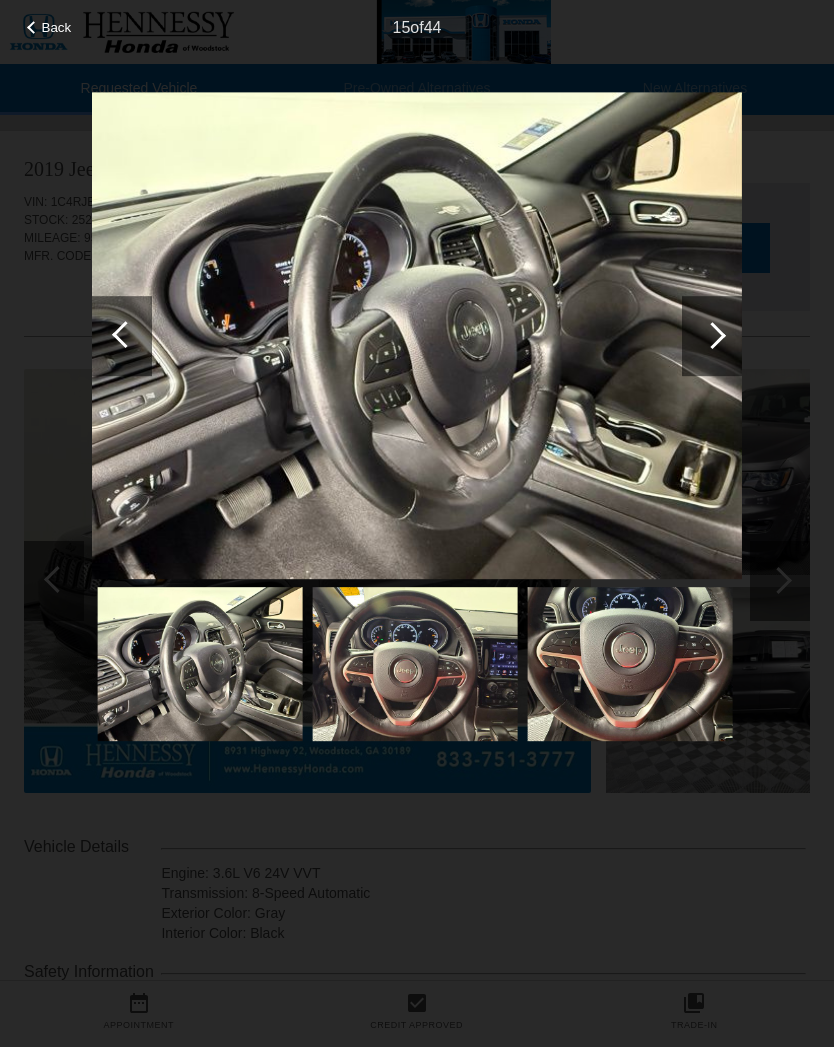 click at bounding box center [122, 336] 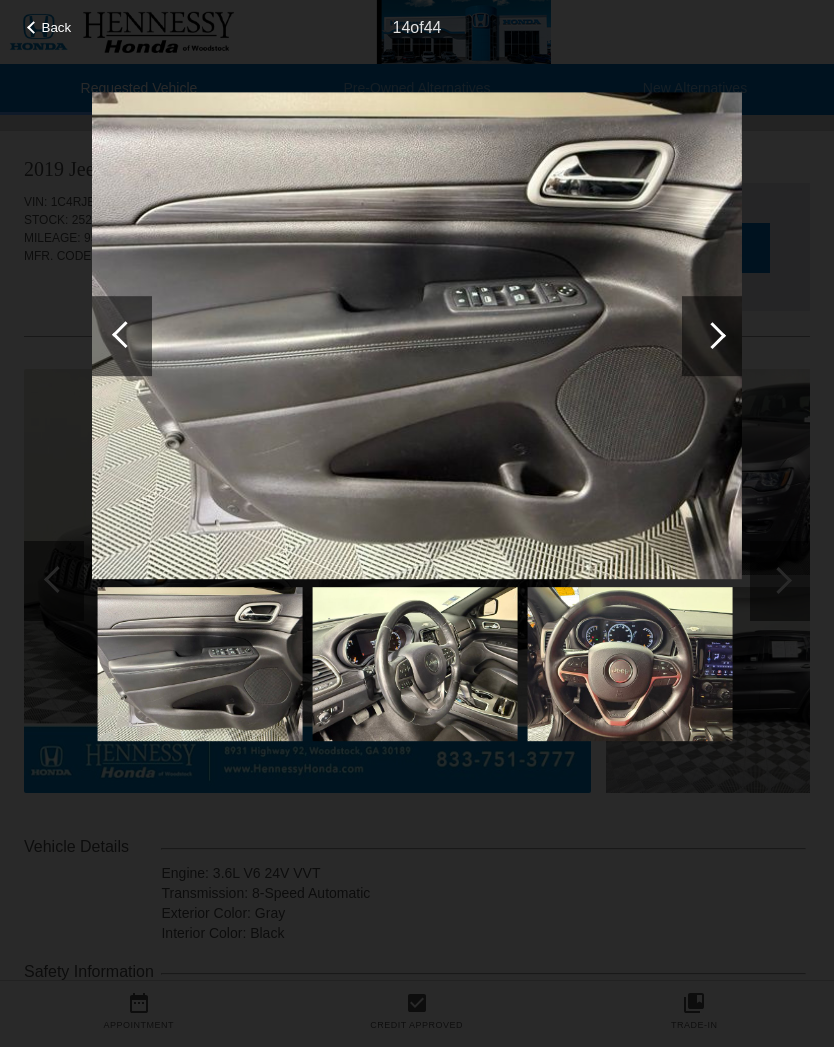 click at bounding box center (122, 336) 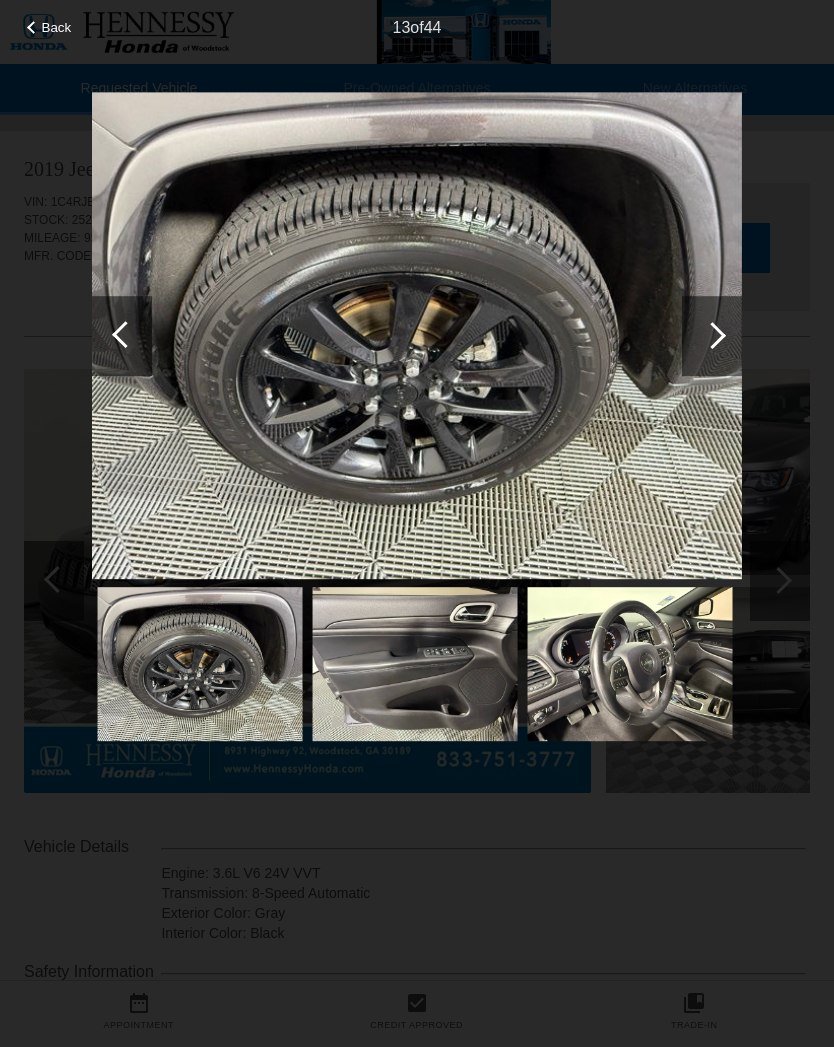 click at bounding box center [125, 334] 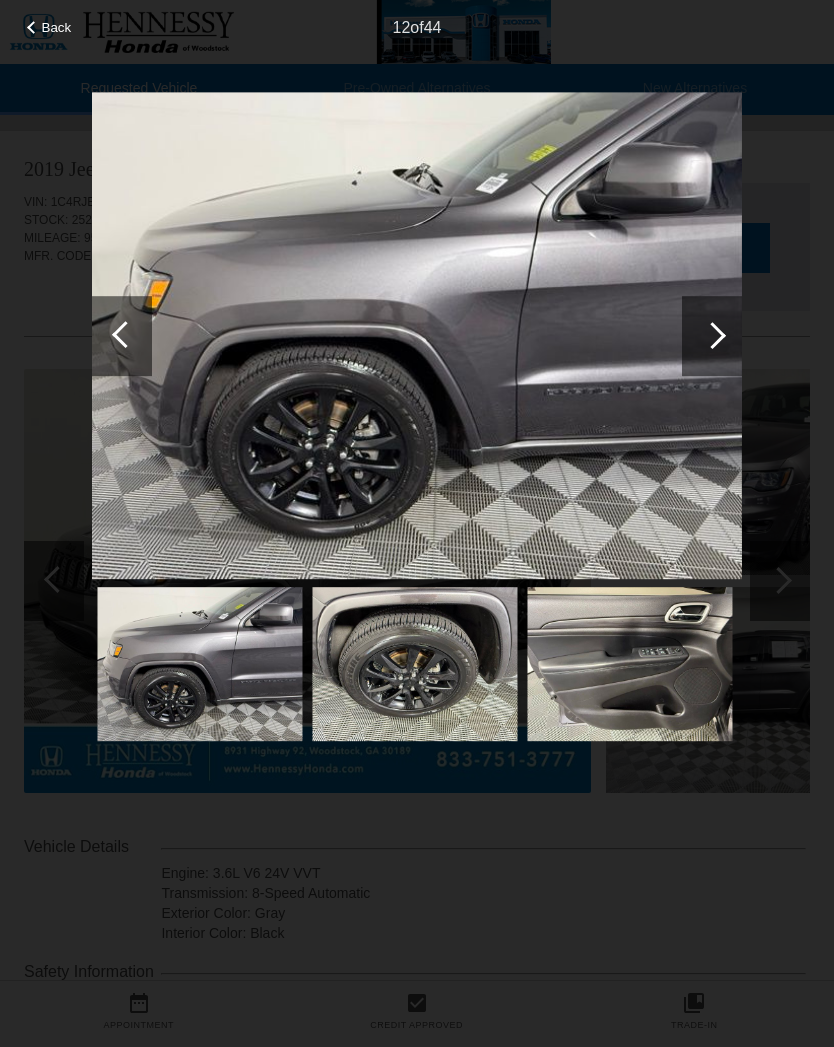 click at bounding box center [125, 334] 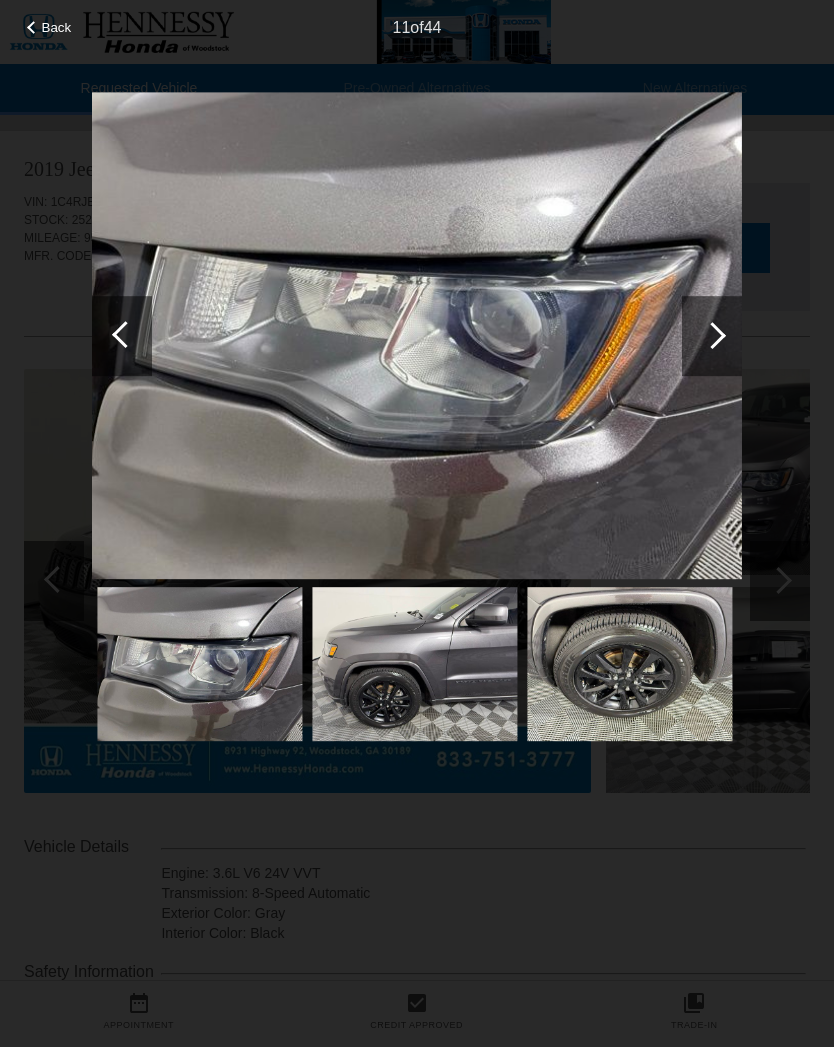 click at bounding box center [125, 334] 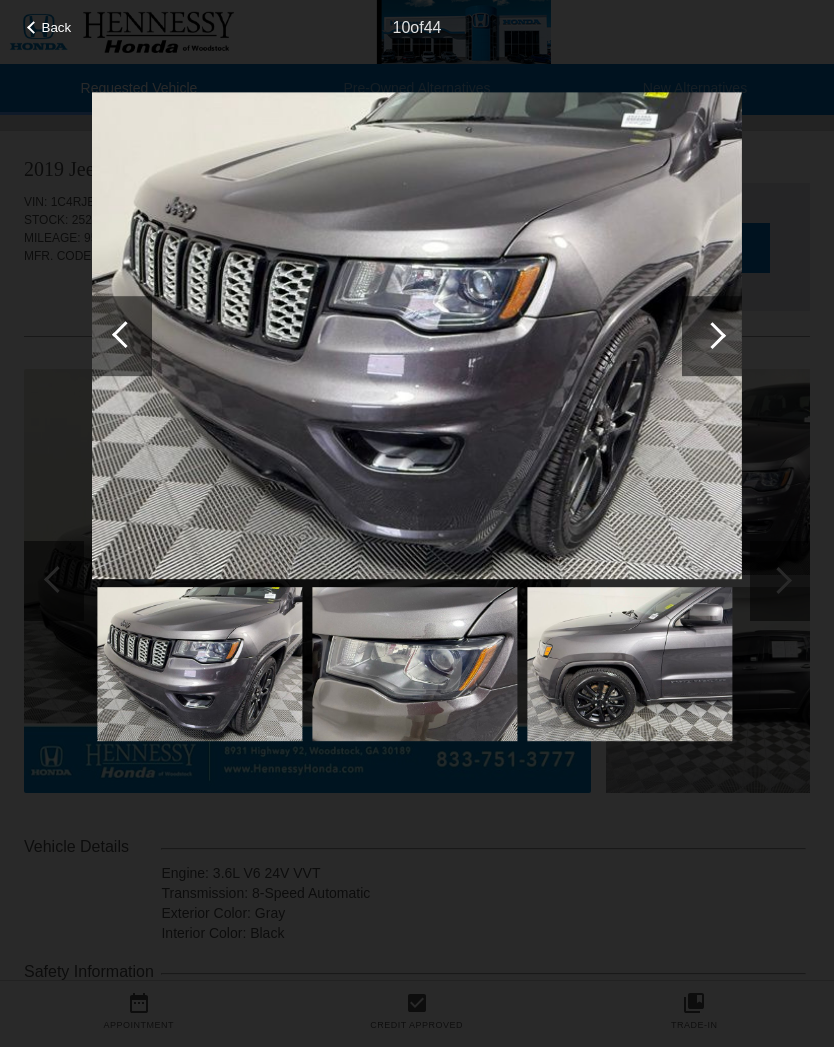 click at bounding box center [125, 334] 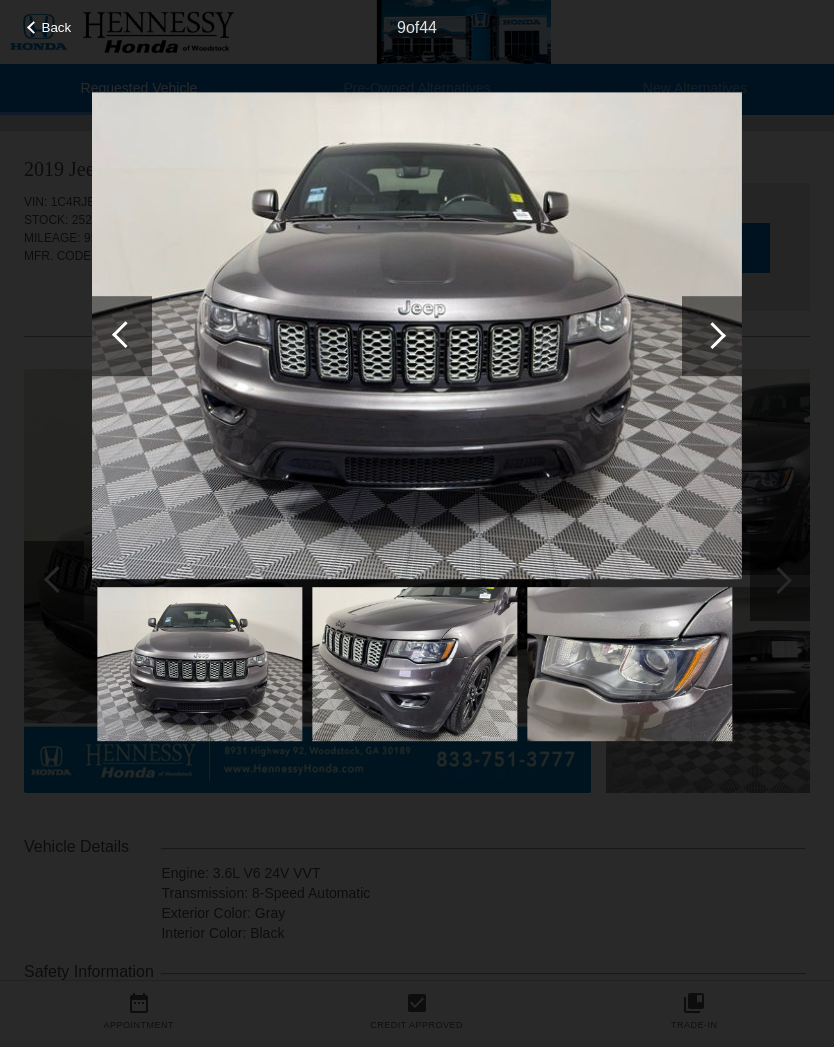 click at bounding box center [125, 334] 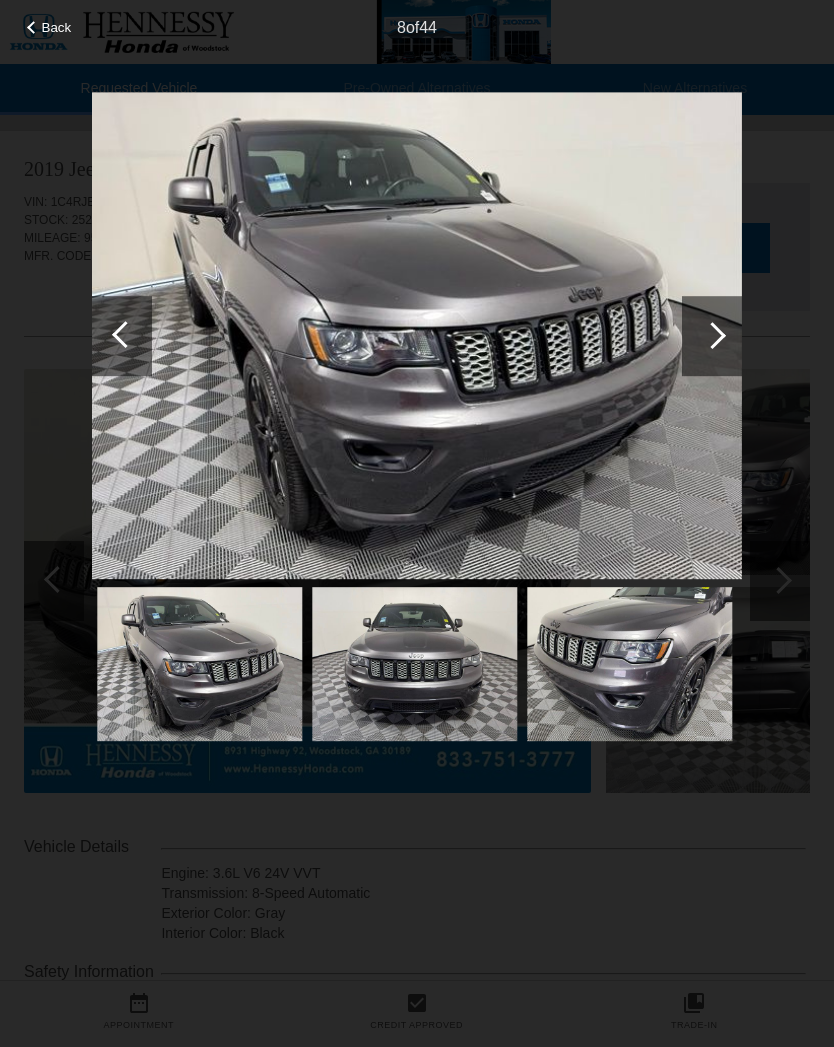 click at bounding box center [125, 334] 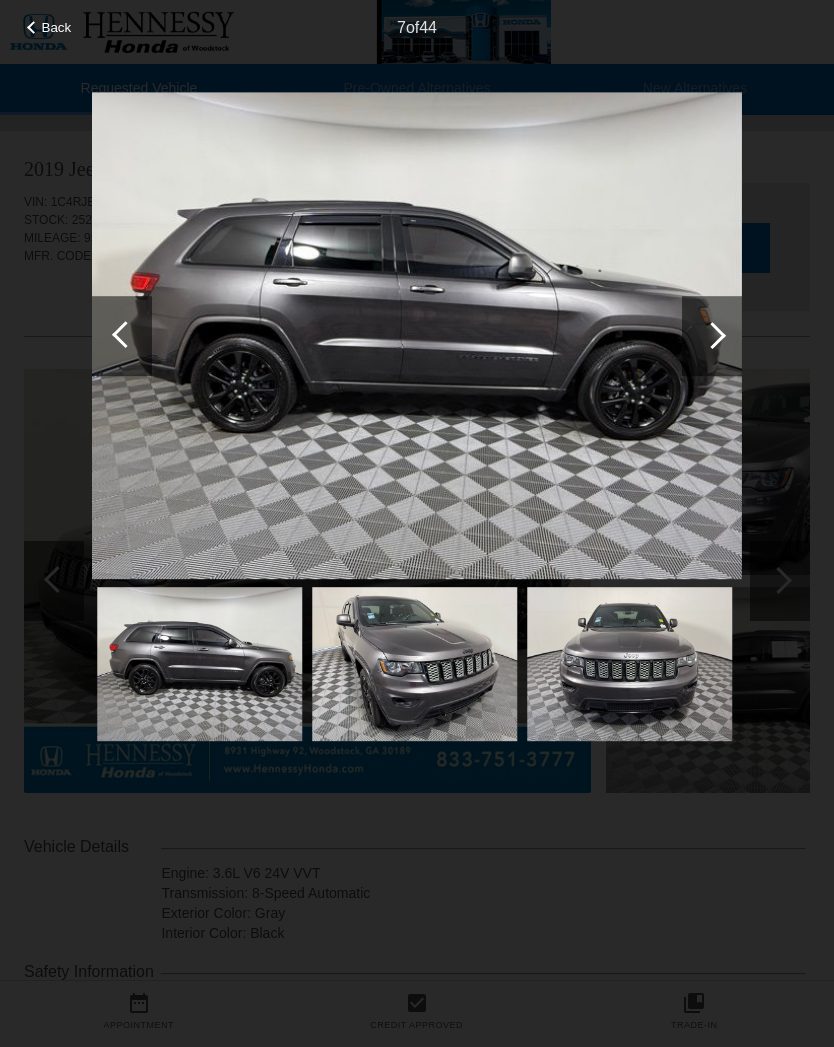 click at bounding box center [122, 336] 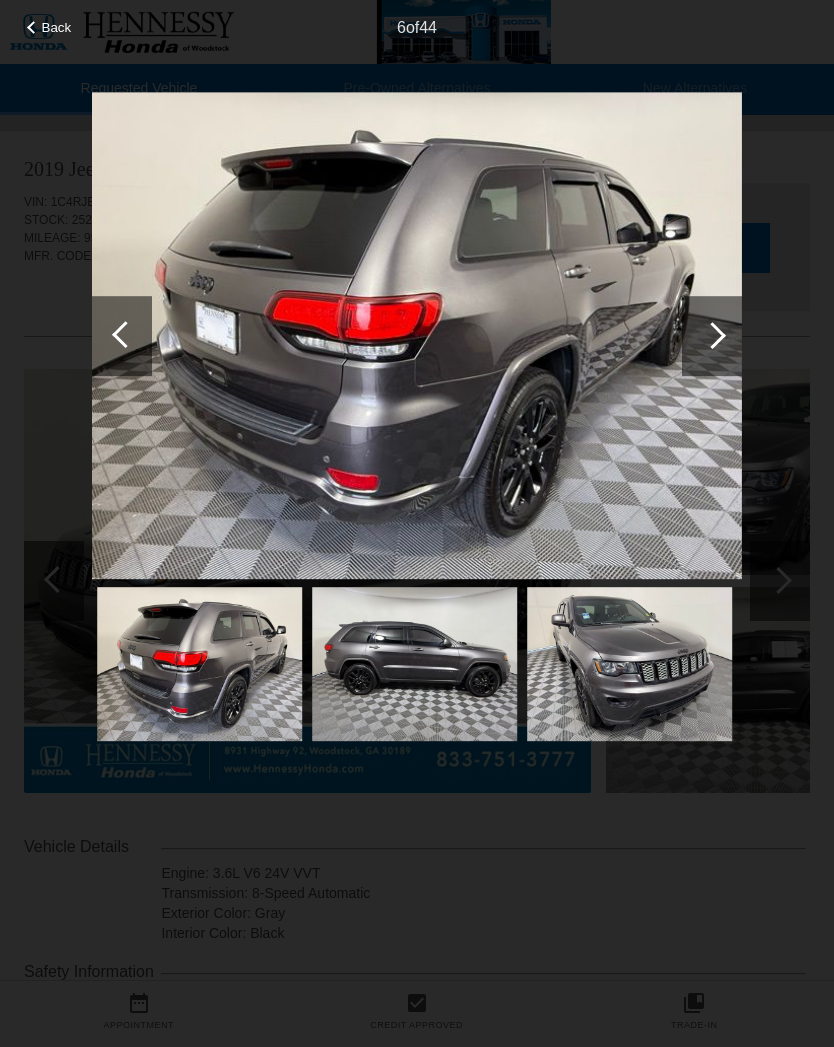 click at bounding box center (122, 336) 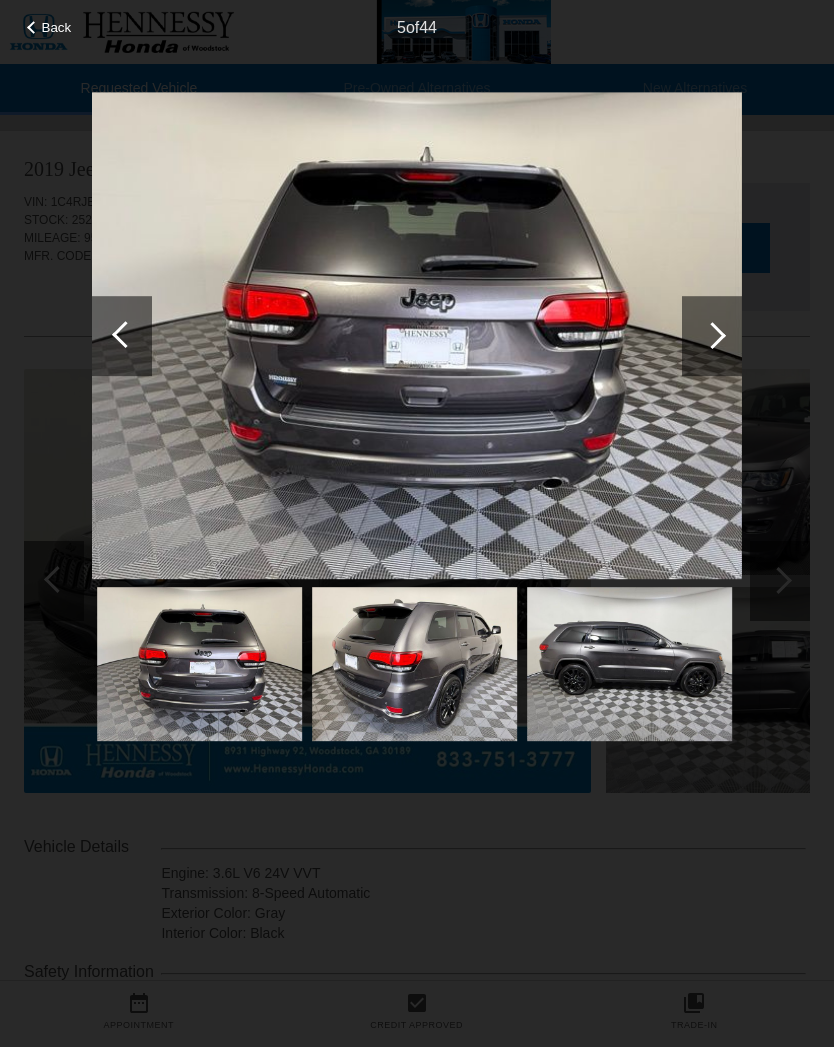 click at bounding box center (122, 336) 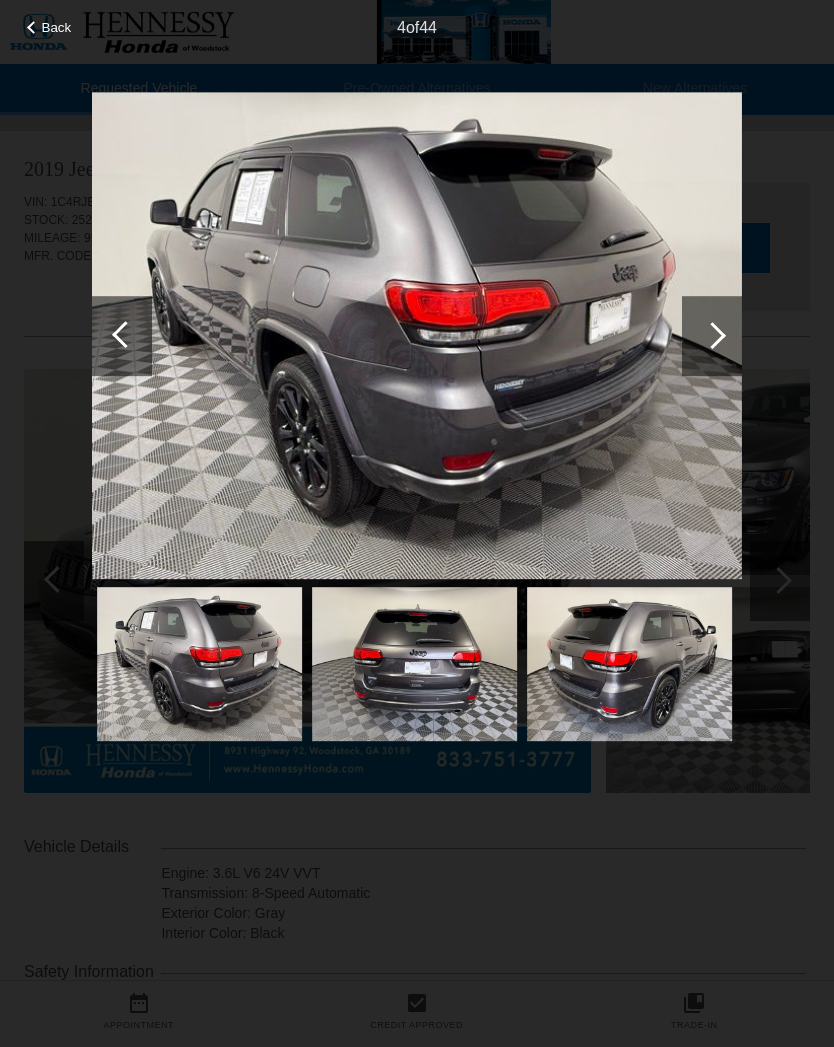 click at bounding box center (122, 336) 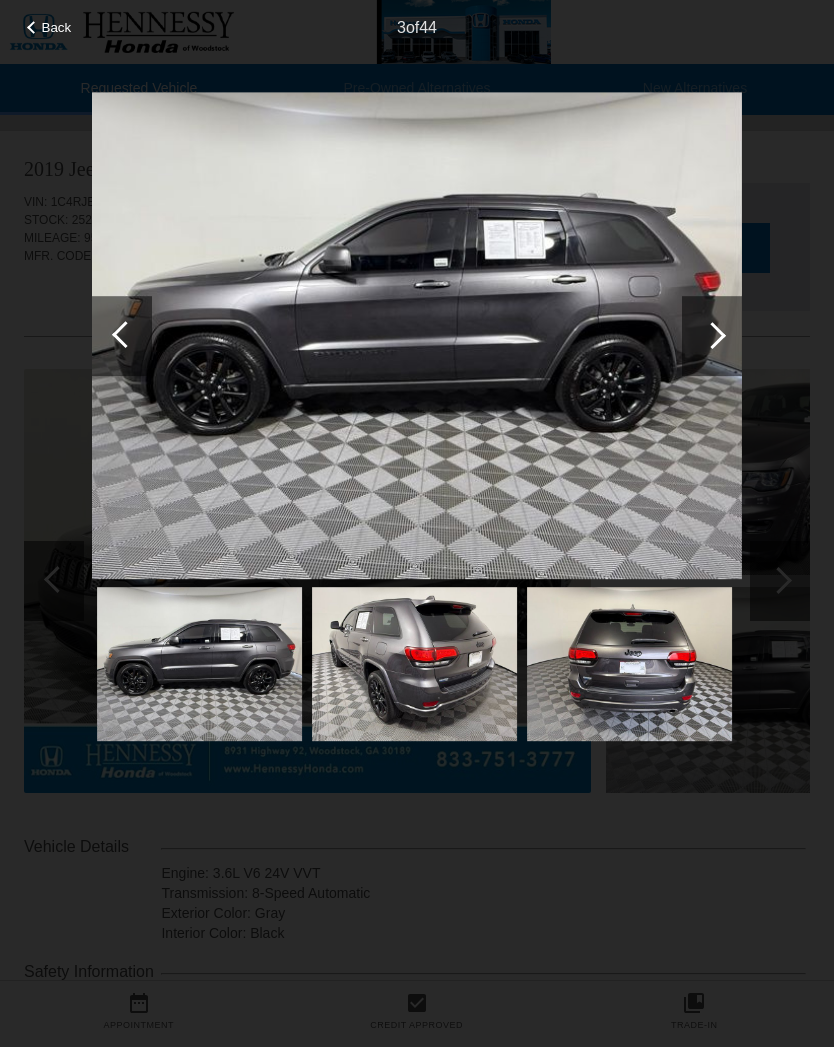 click at bounding box center (712, 335) 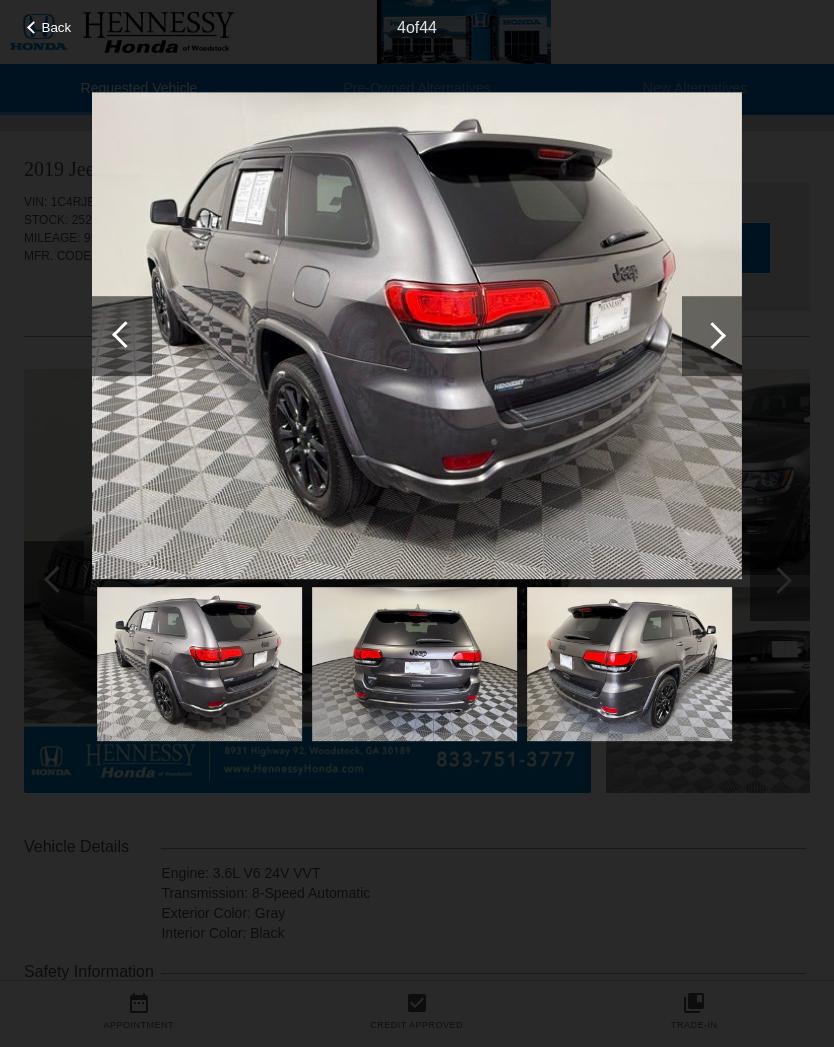 click at bounding box center (122, 336) 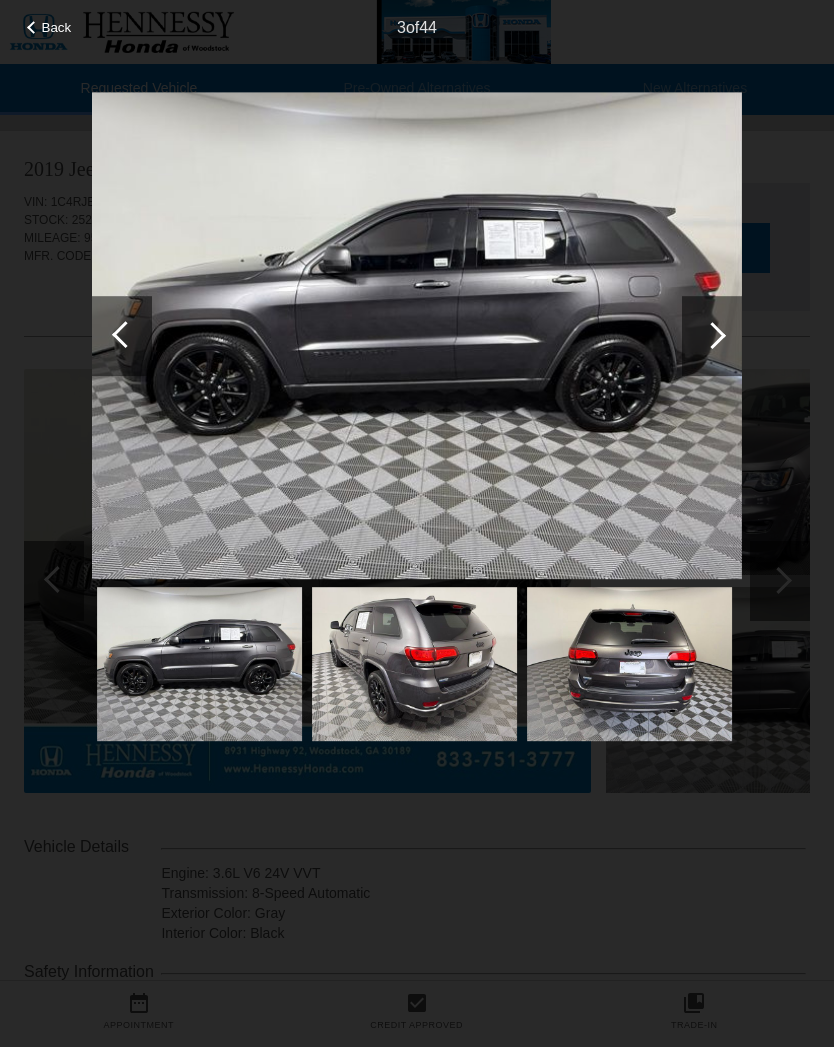 click at bounding box center (712, 336) 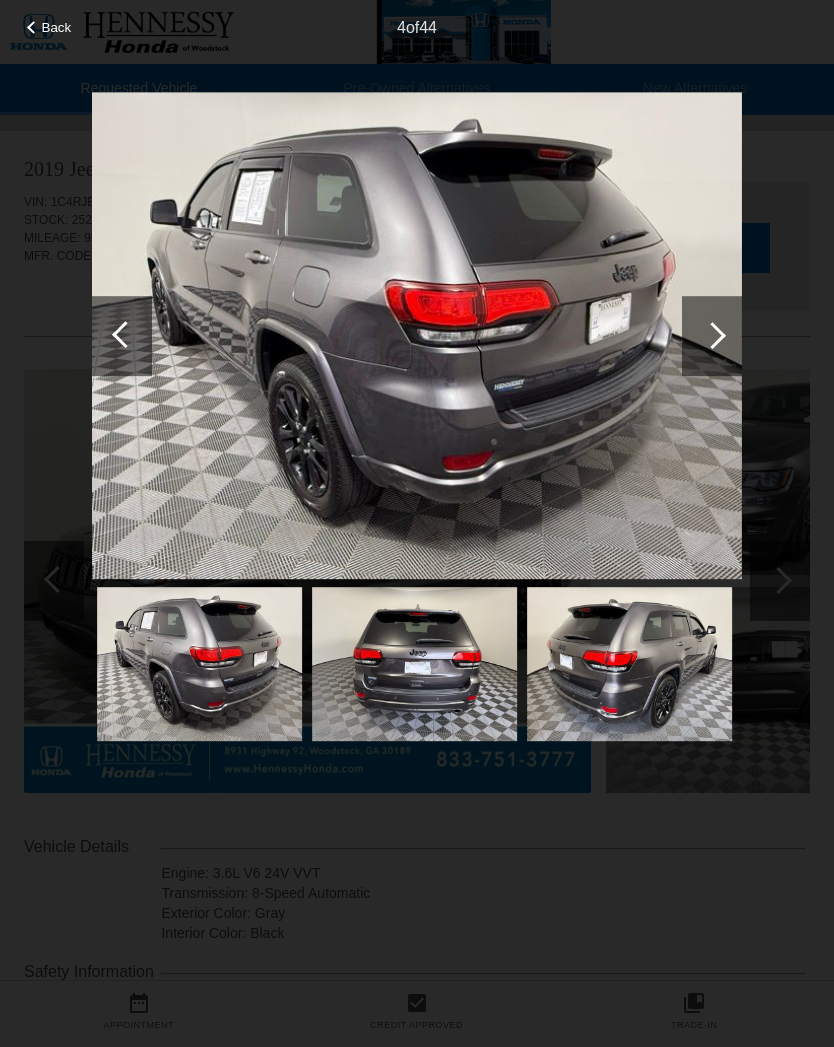 click at bounding box center (712, 336) 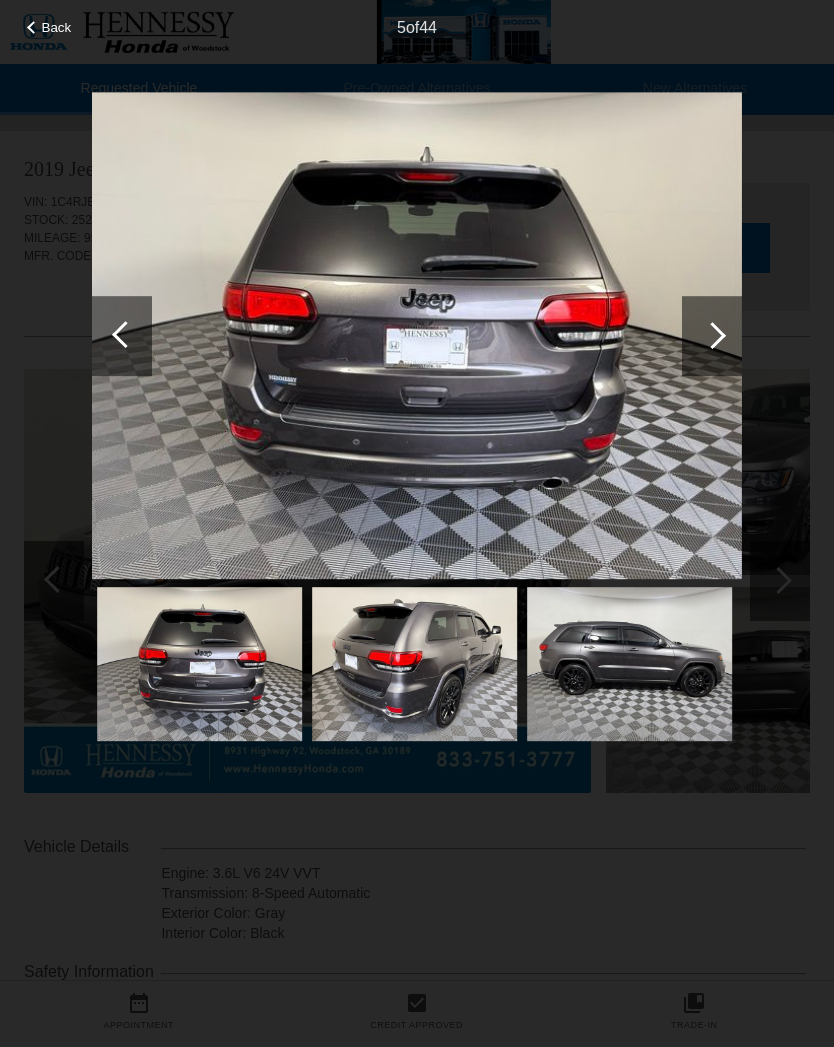 click at bounding box center [712, 336] 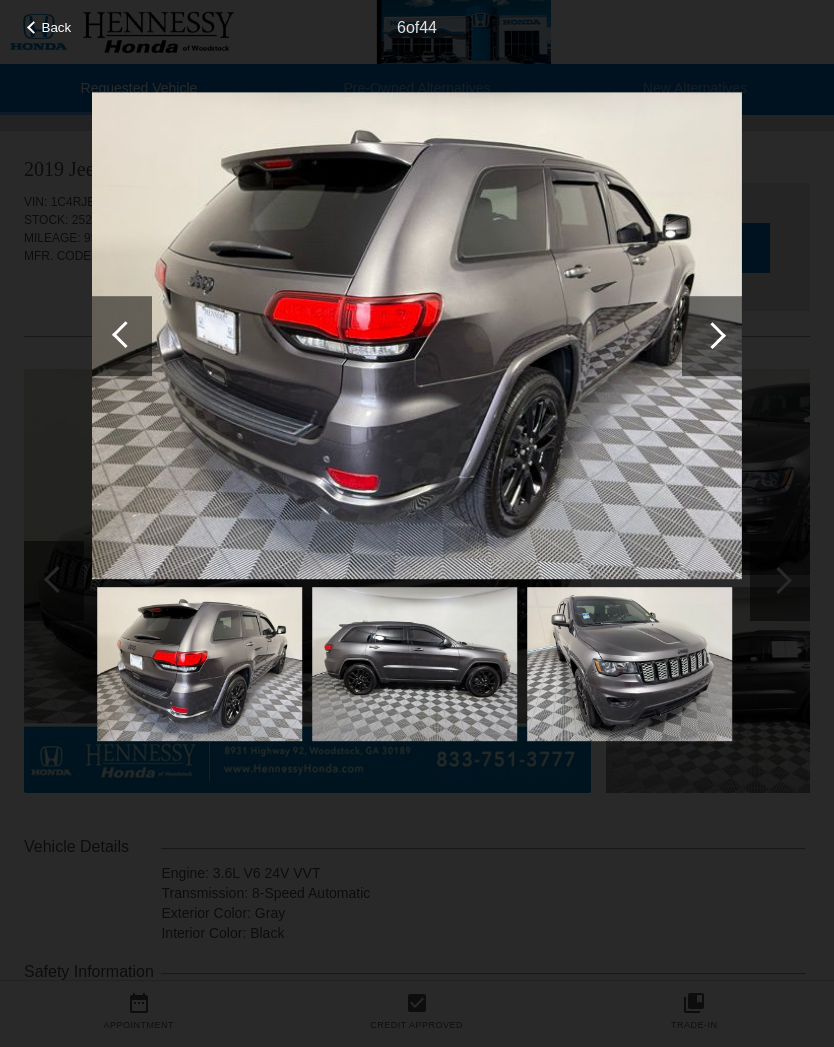 click at bounding box center (712, 336) 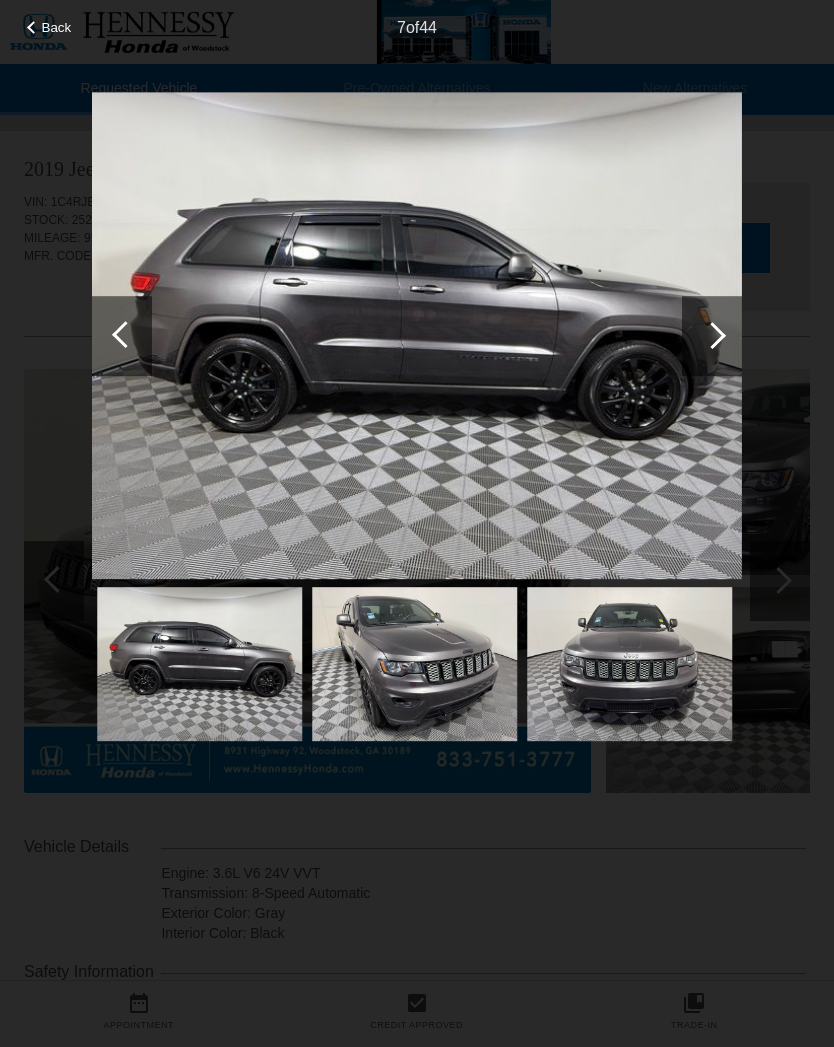 click at bounding box center (712, 336) 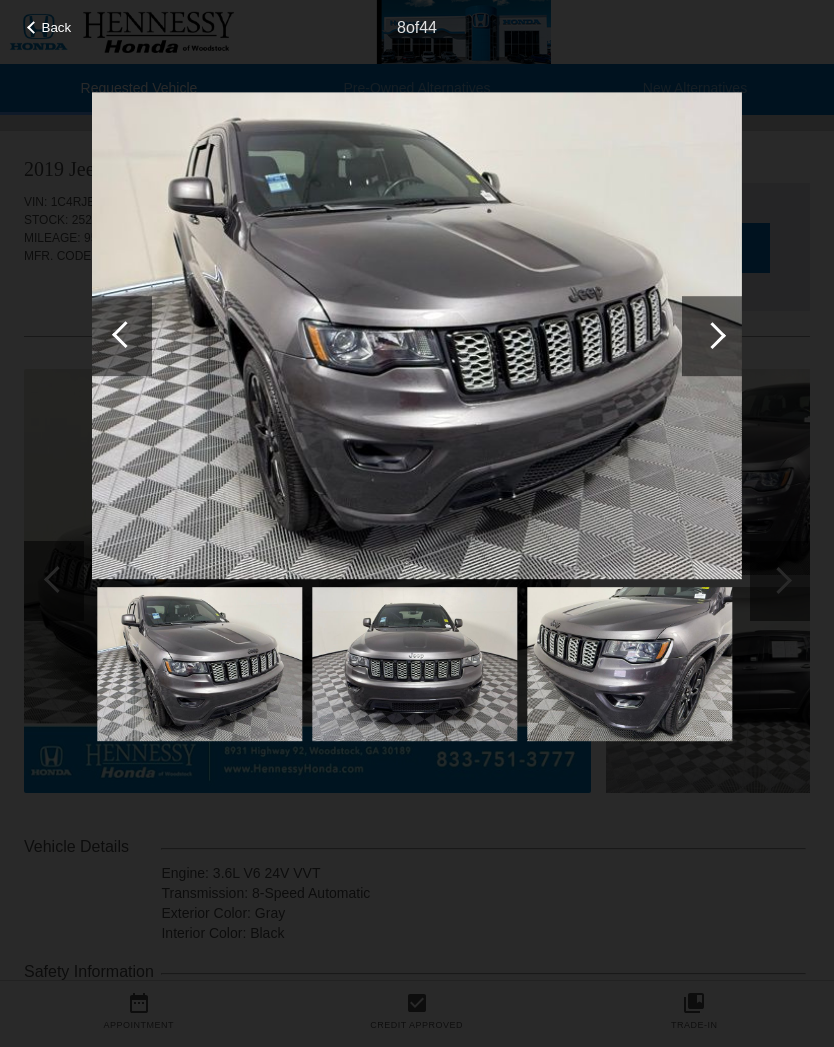 click at bounding box center (712, 336) 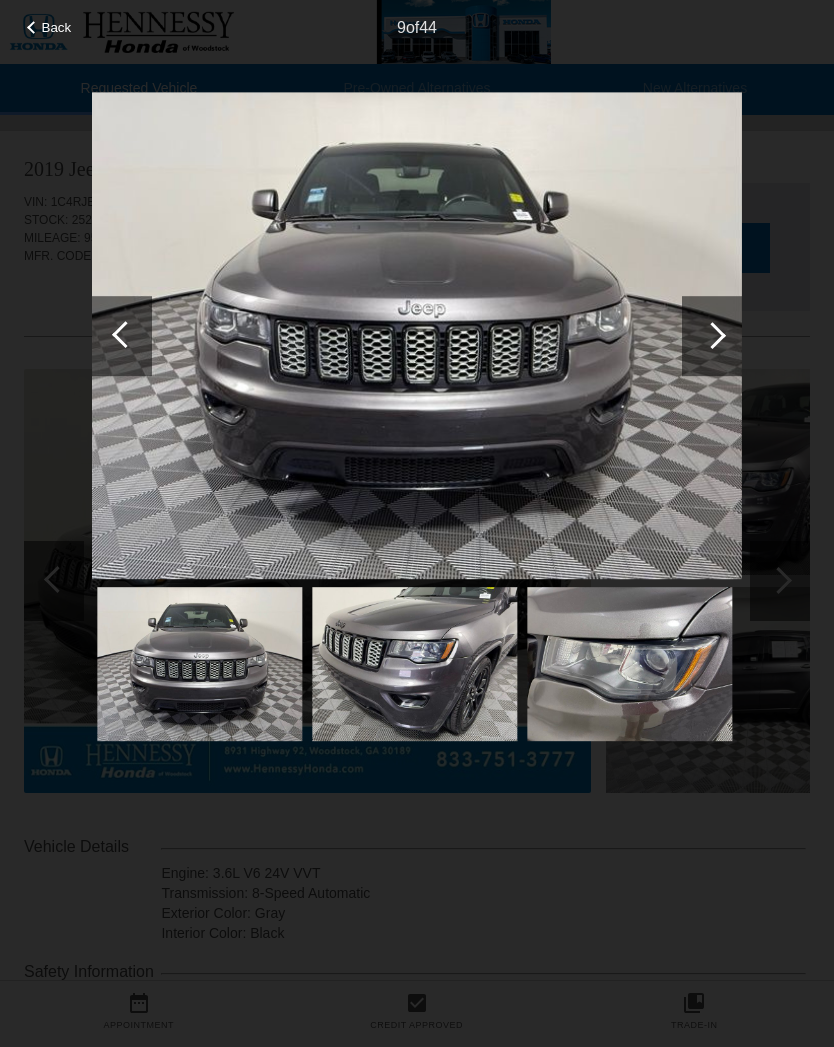 click at bounding box center (712, 336) 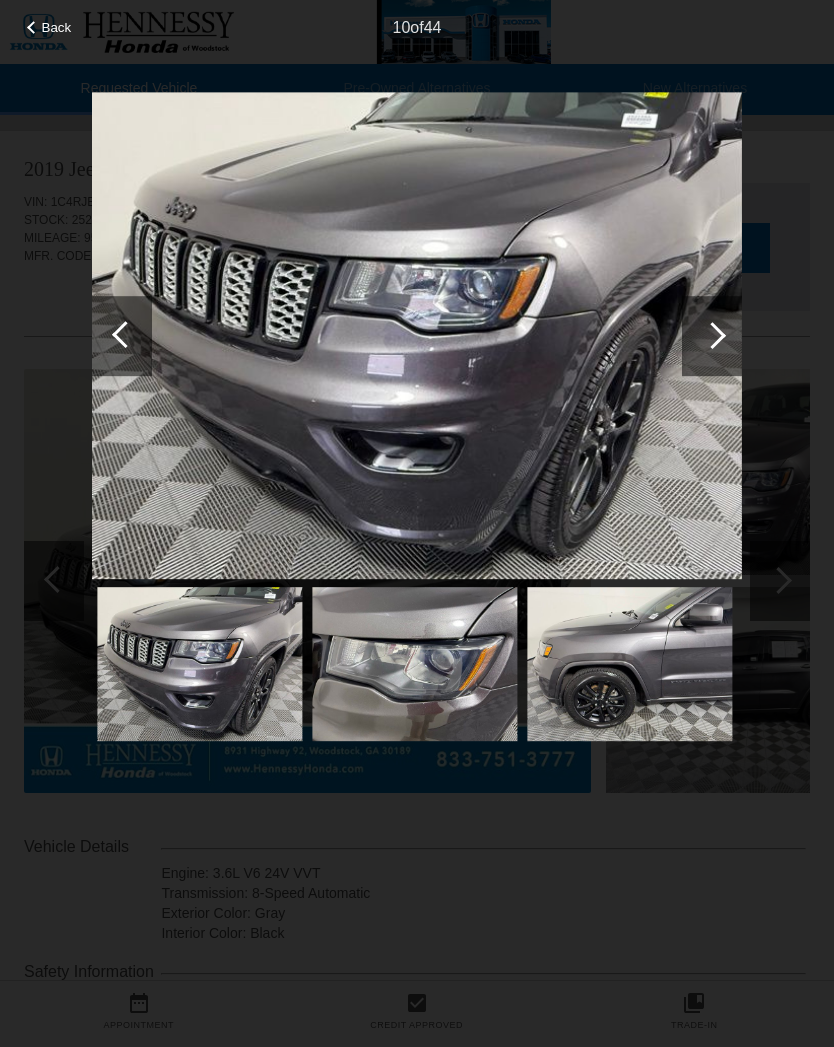 click at bounding box center [712, 336] 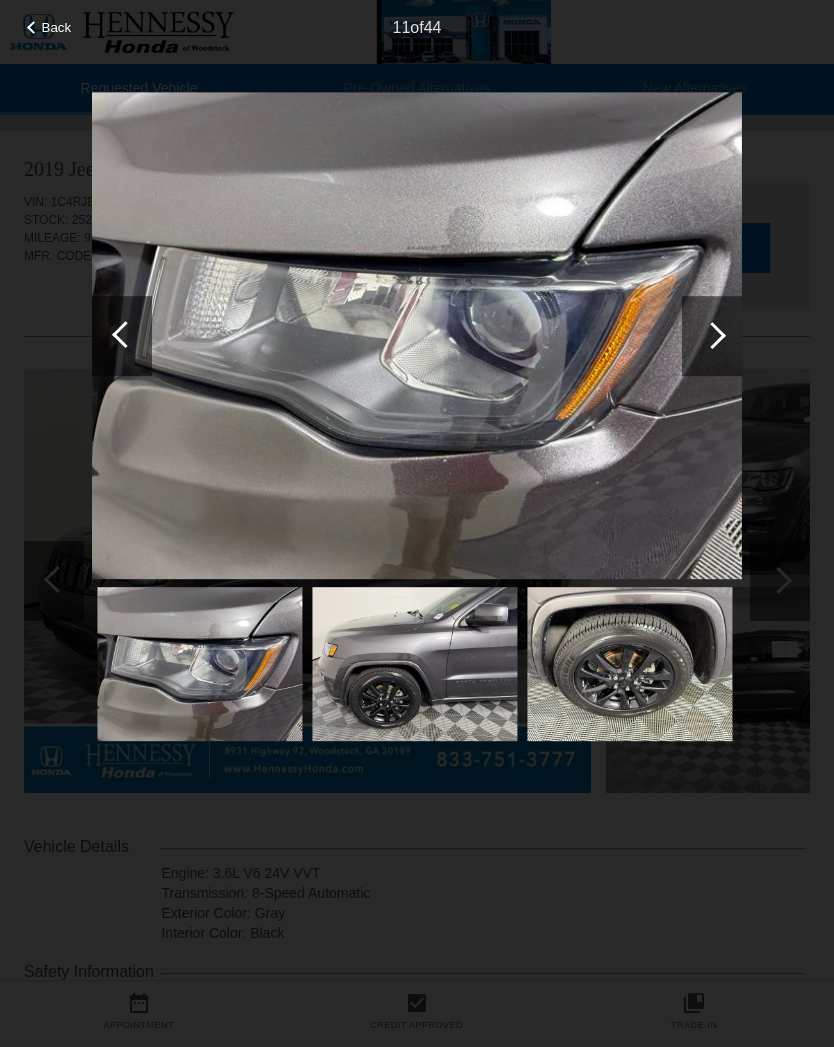 click at bounding box center (712, 336) 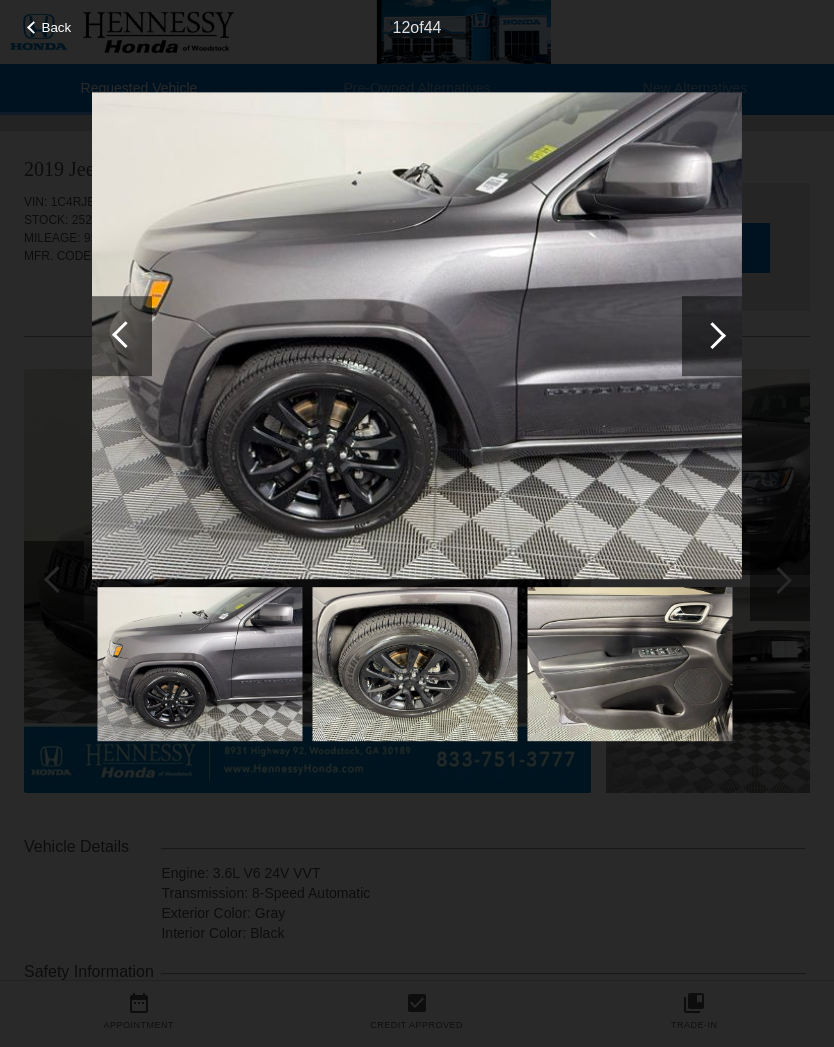 click at bounding box center [712, 336] 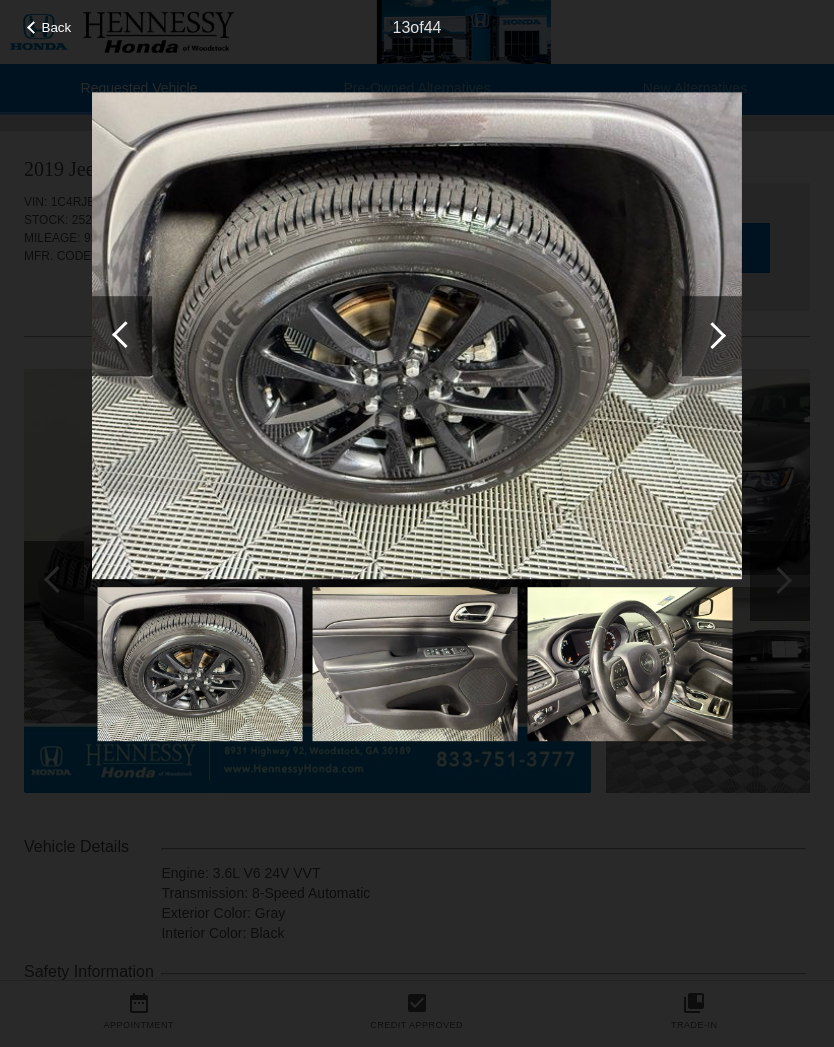 click at bounding box center [712, 336] 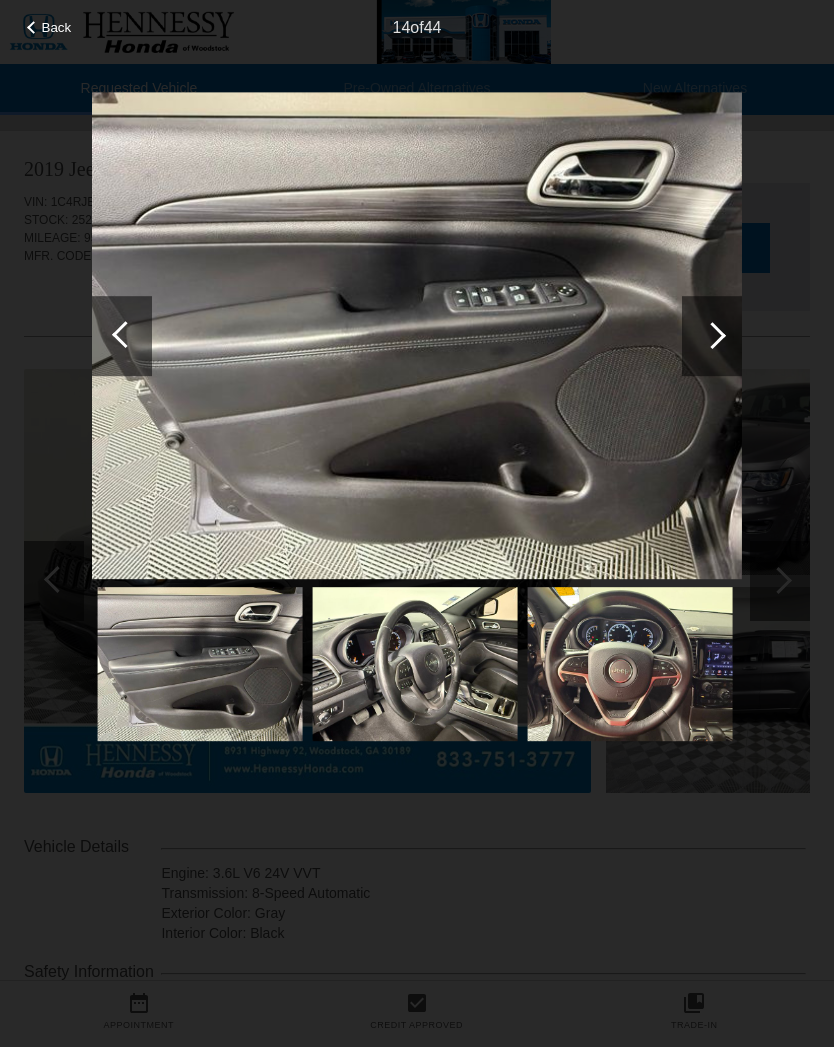 click at bounding box center [712, 336] 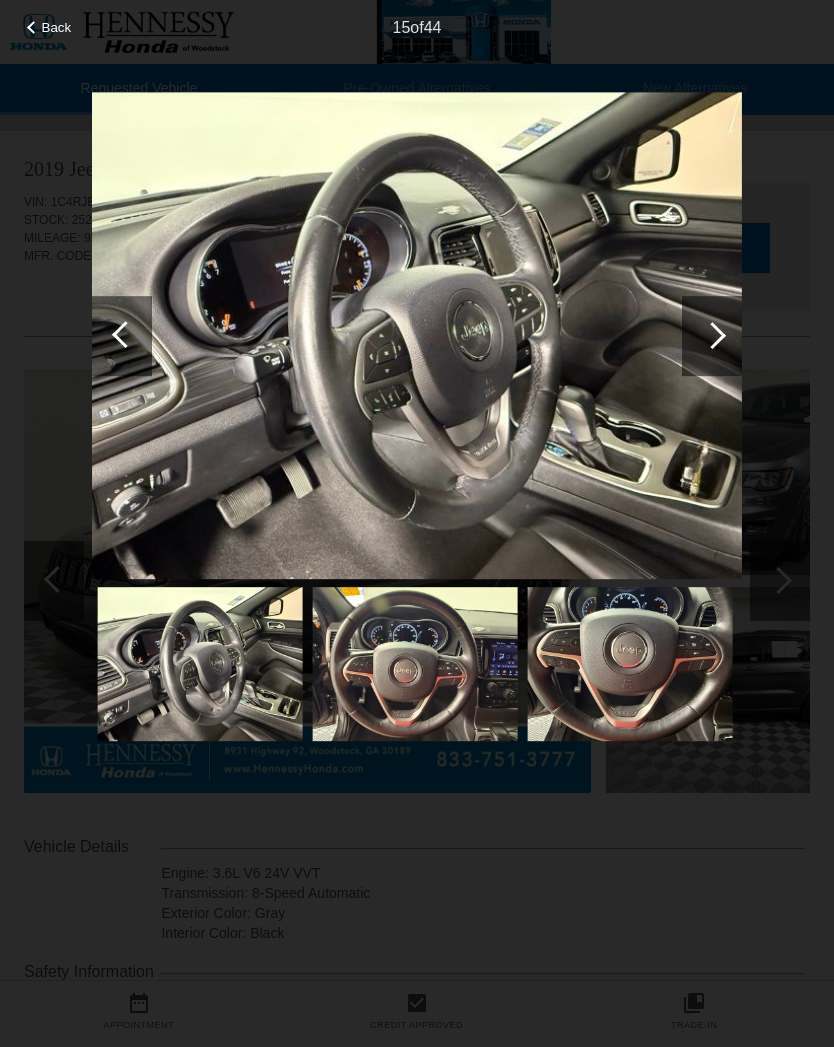 click at bounding box center (712, 336) 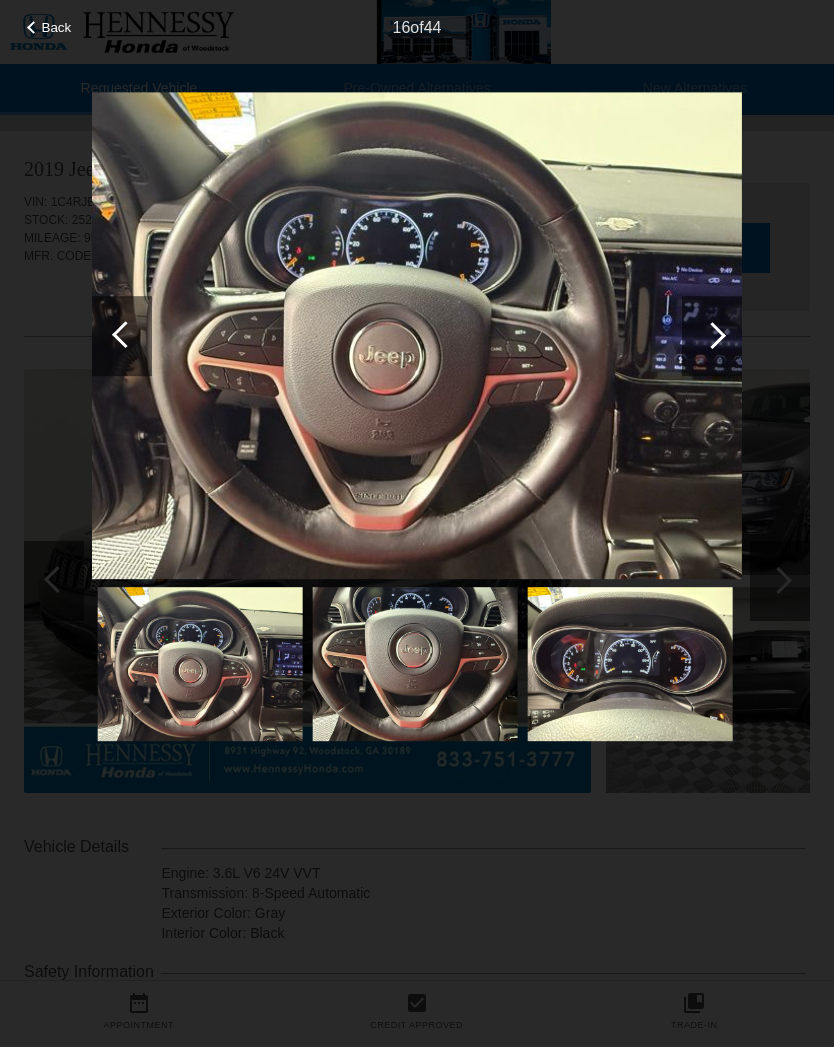 click at bounding box center [712, 336] 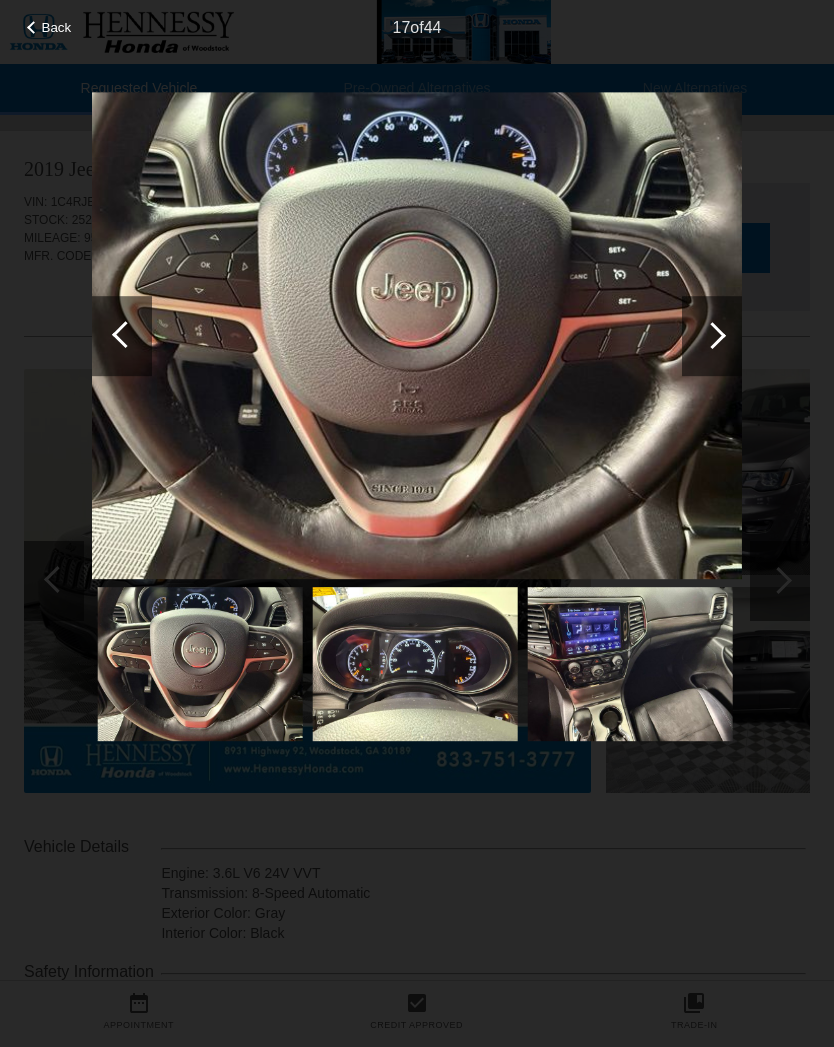 click at bounding box center (712, 336) 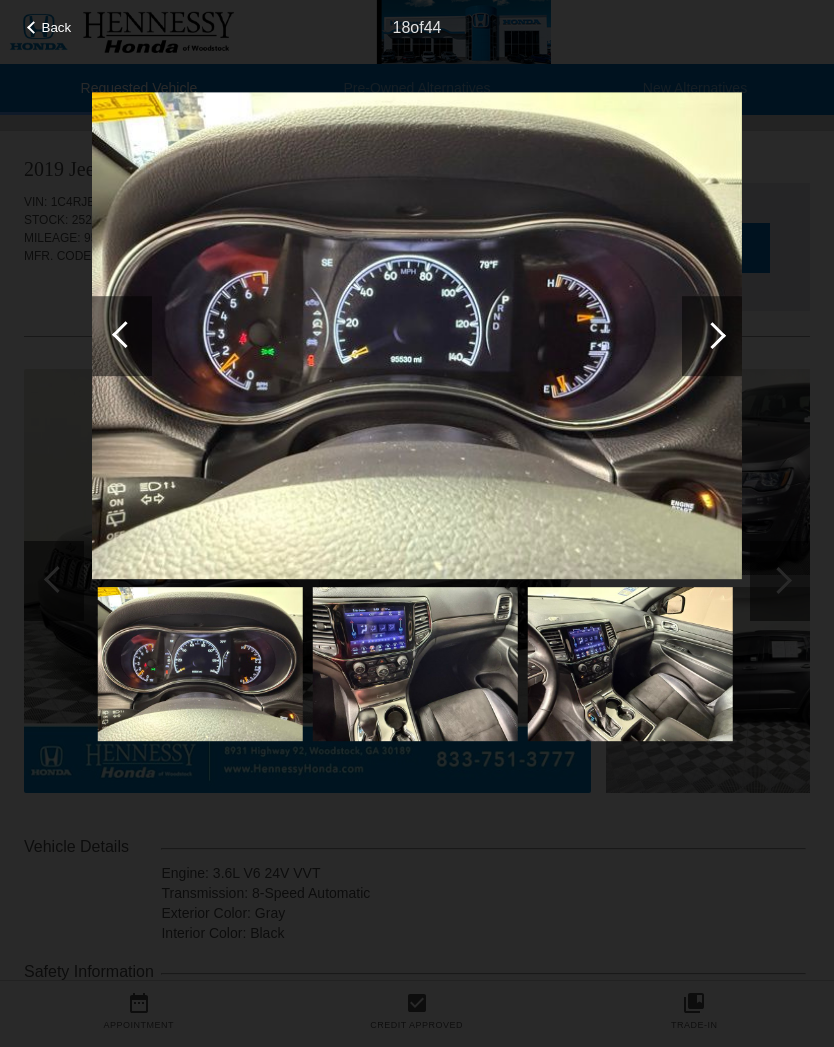 click at bounding box center [712, 336] 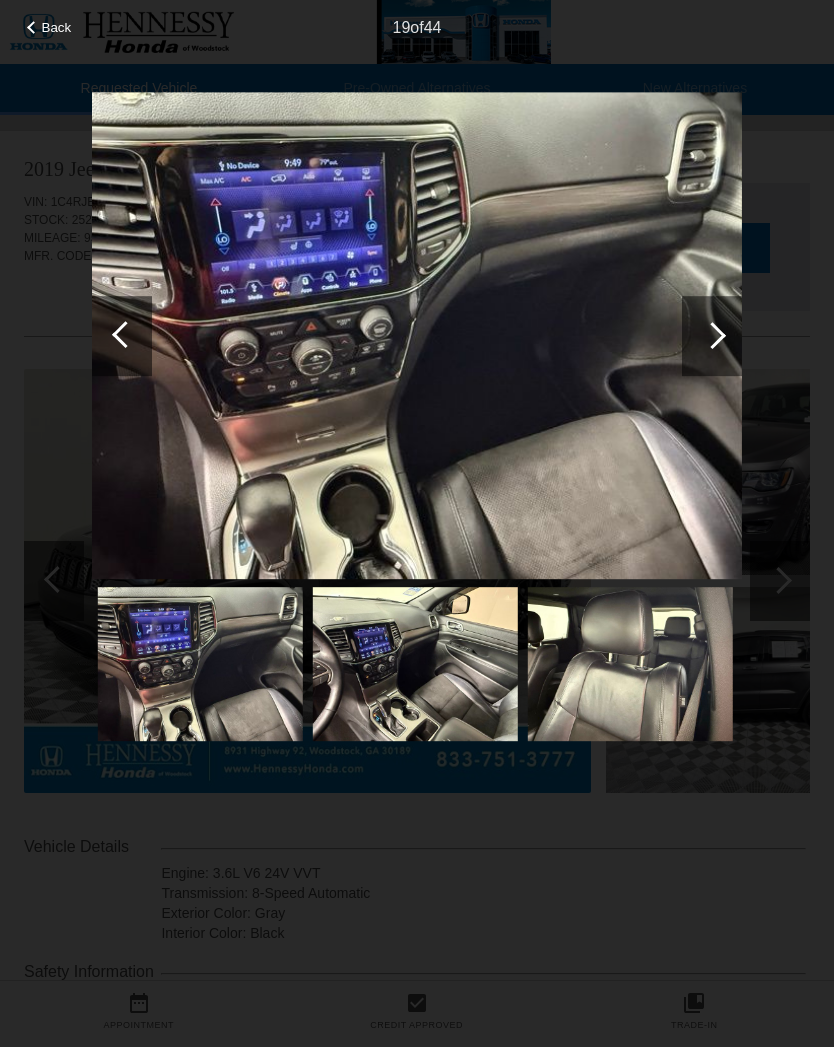 click at bounding box center (712, 335) 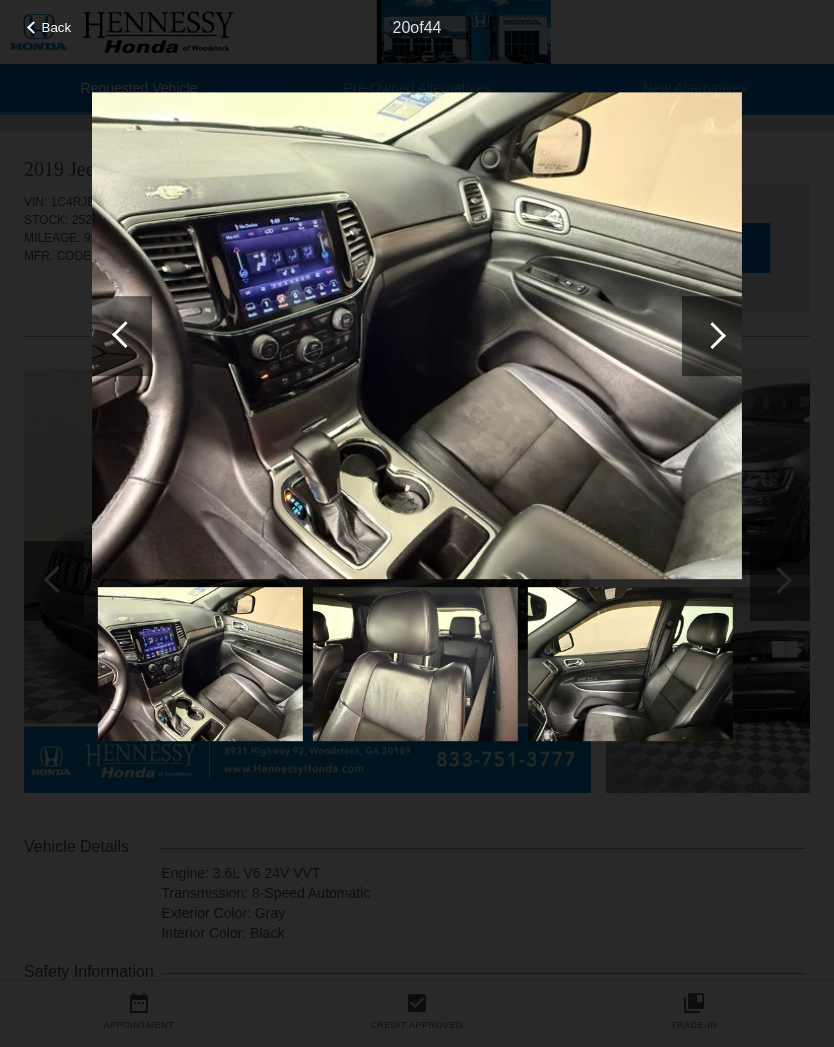 click at bounding box center (712, 335) 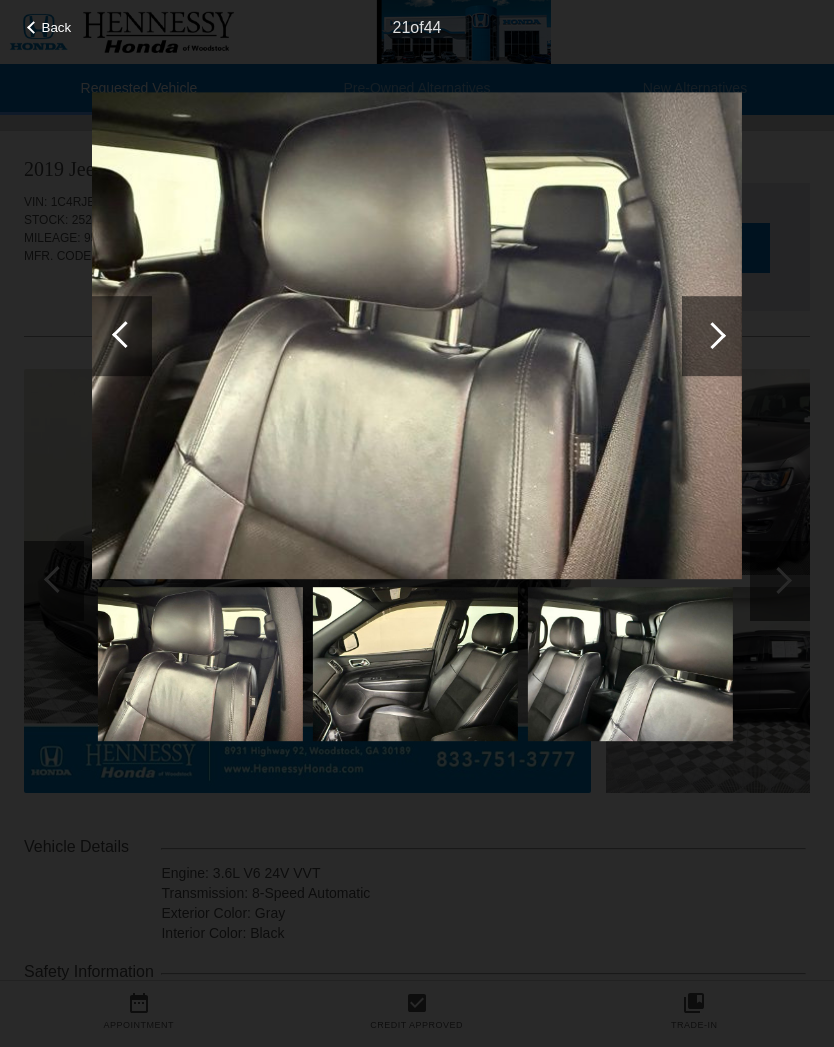 click at bounding box center [712, 335] 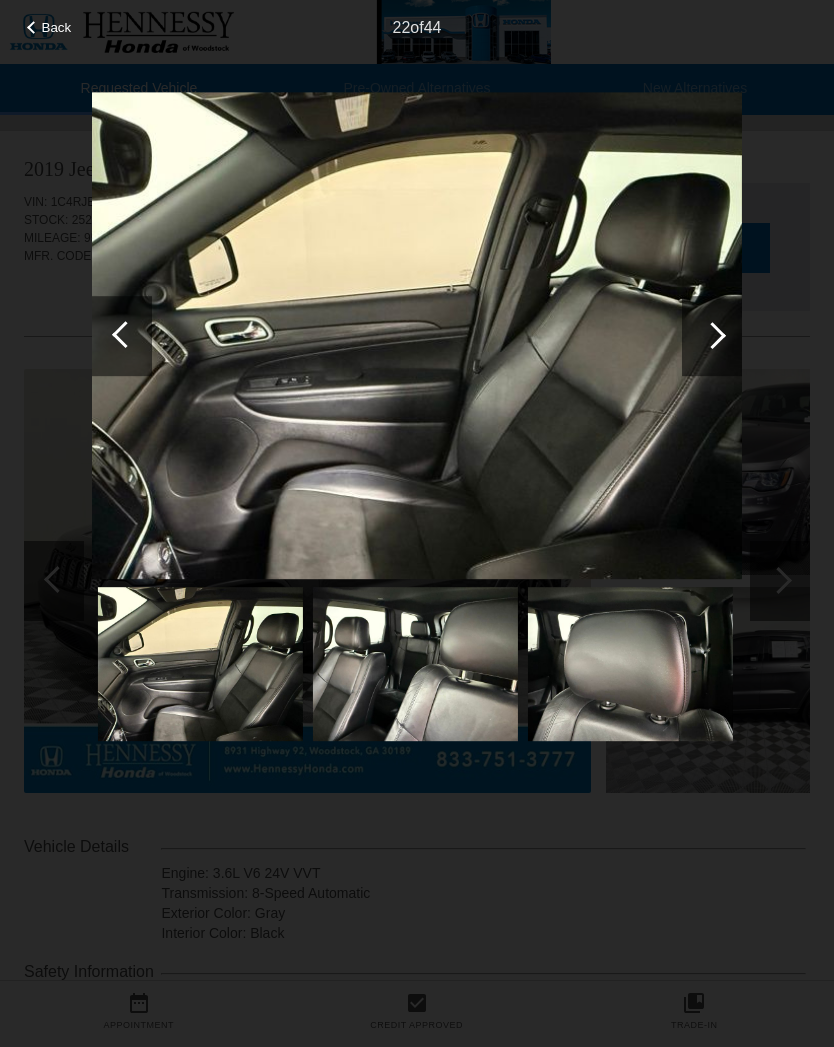 click at bounding box center [712, 335] 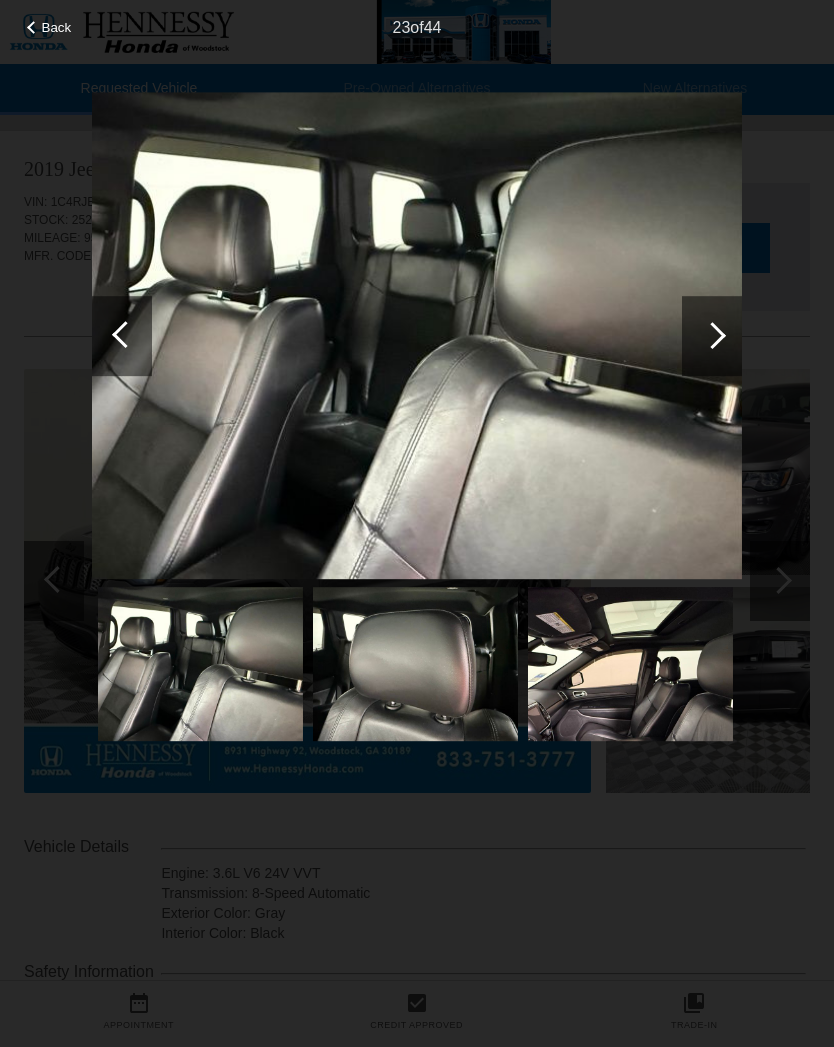 click at bounding box center (712, 335) 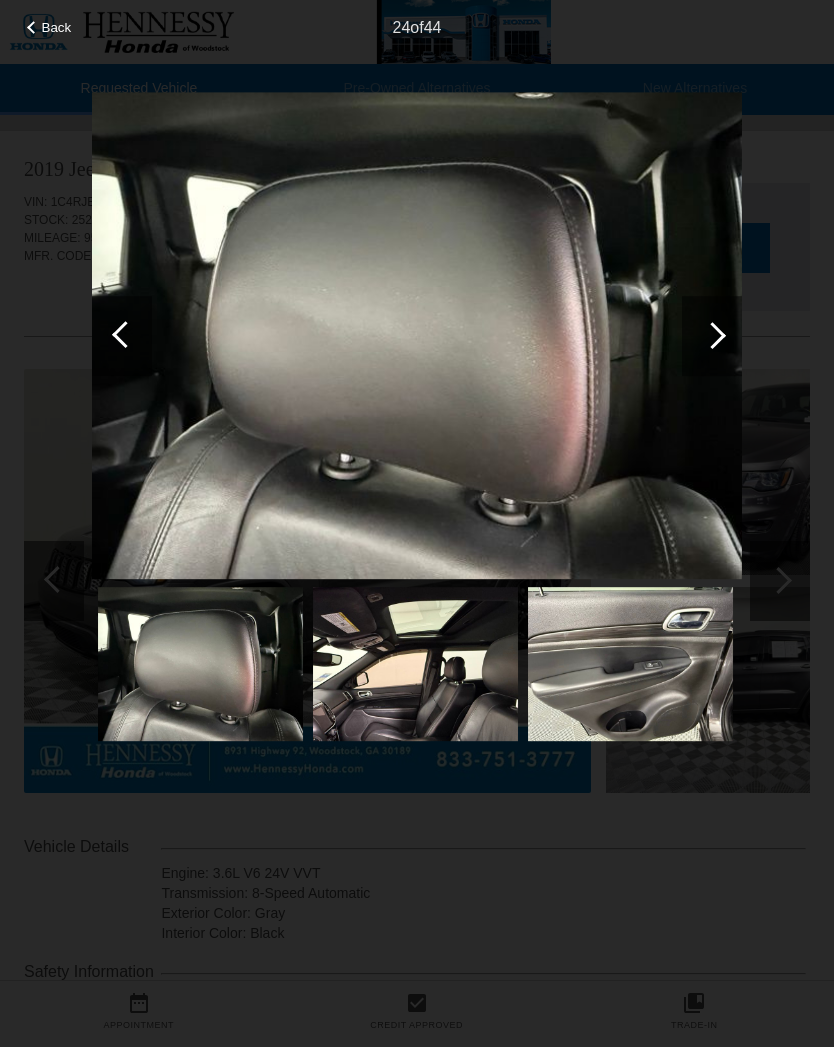 click at bounding box center (712, 335) 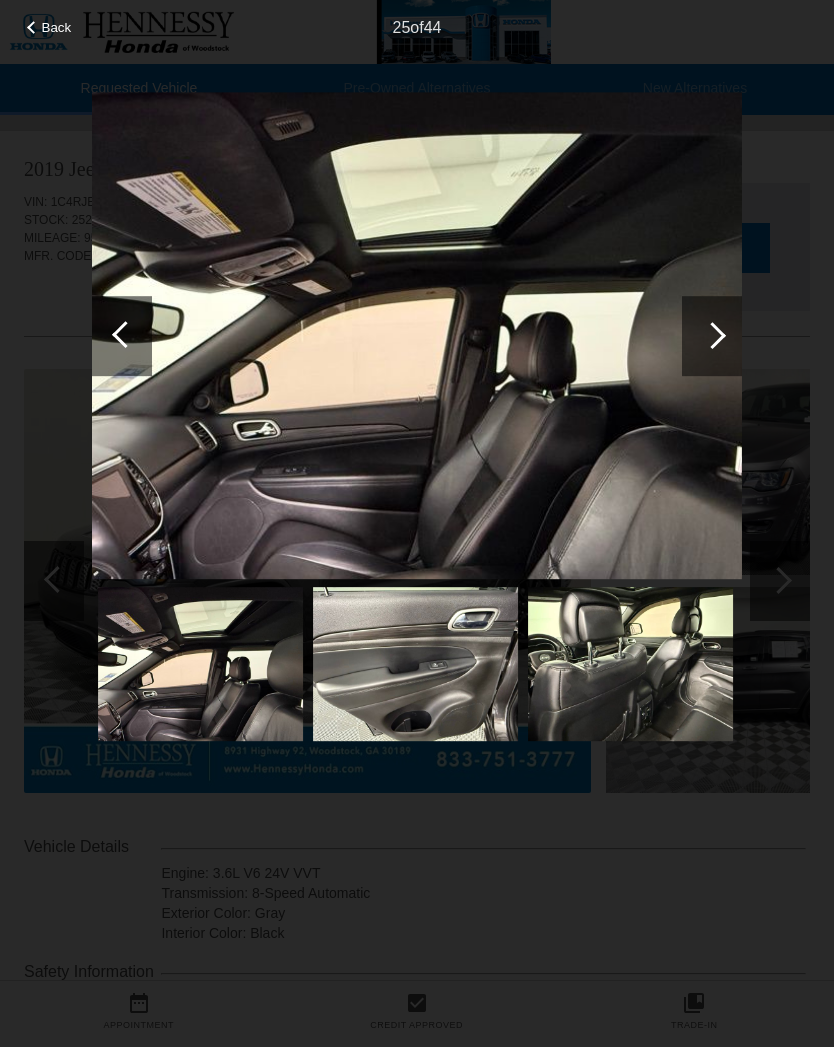 click at bounding box center [712, 335] 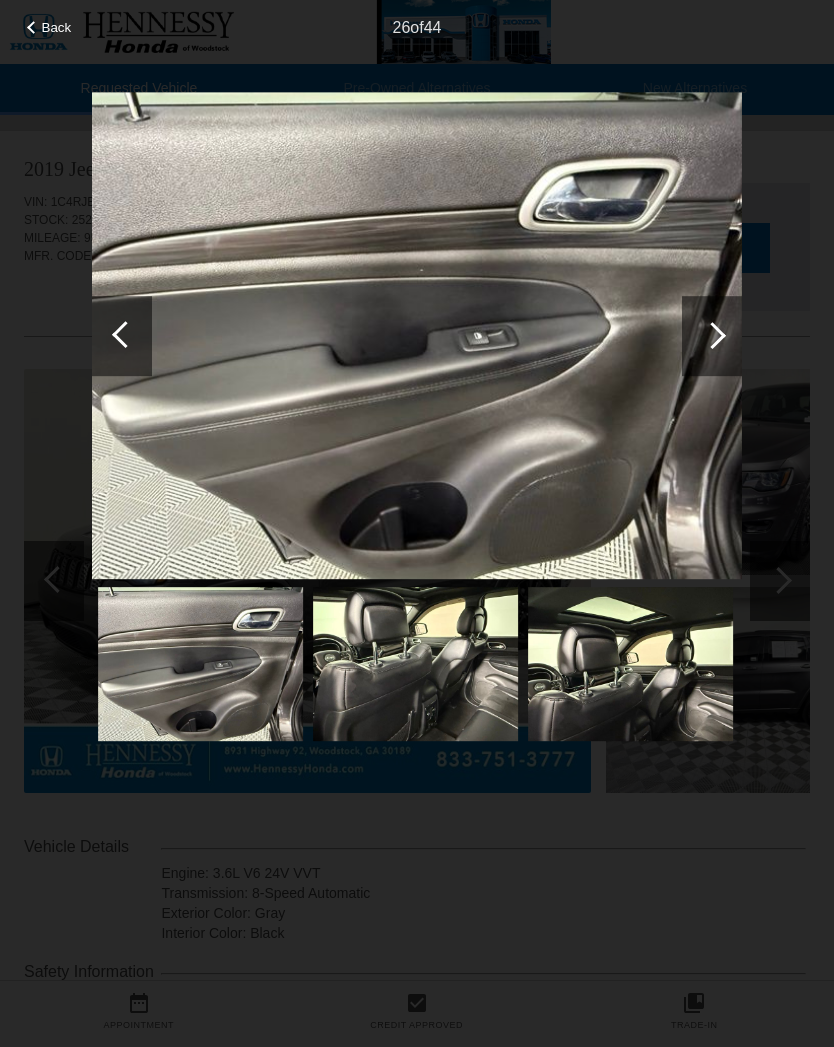 click at bounding box center (712, 335) 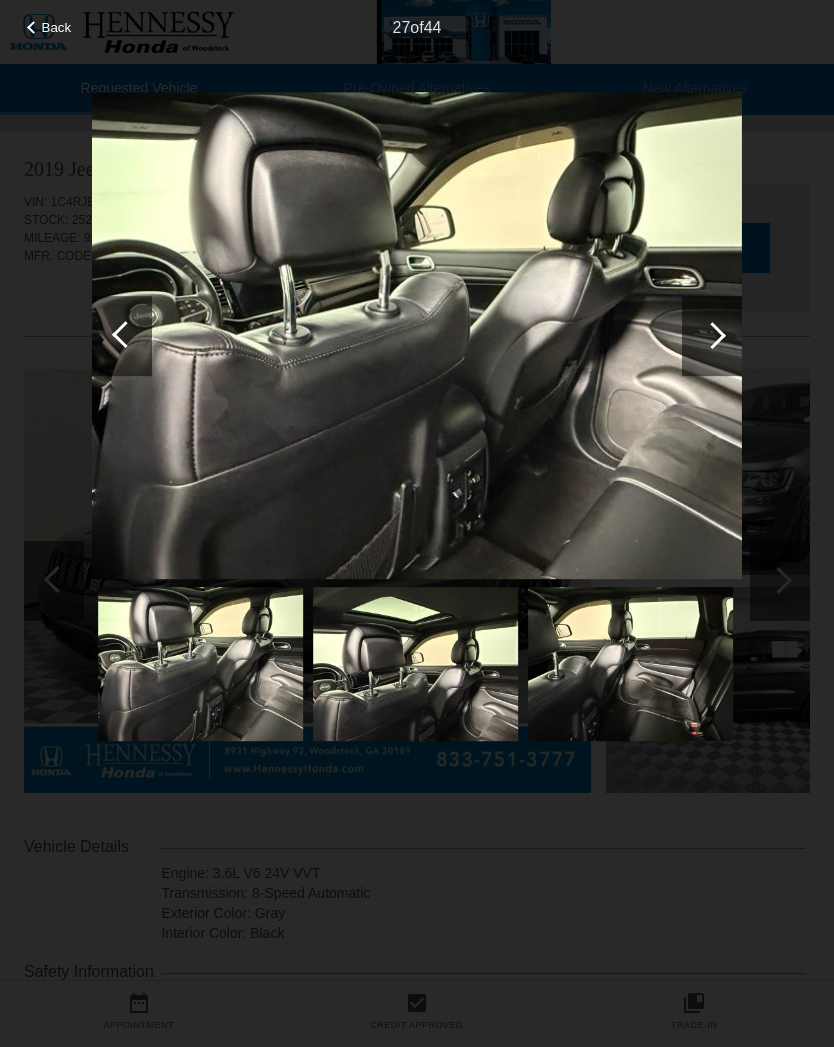 click at bounding box center (712, 335) 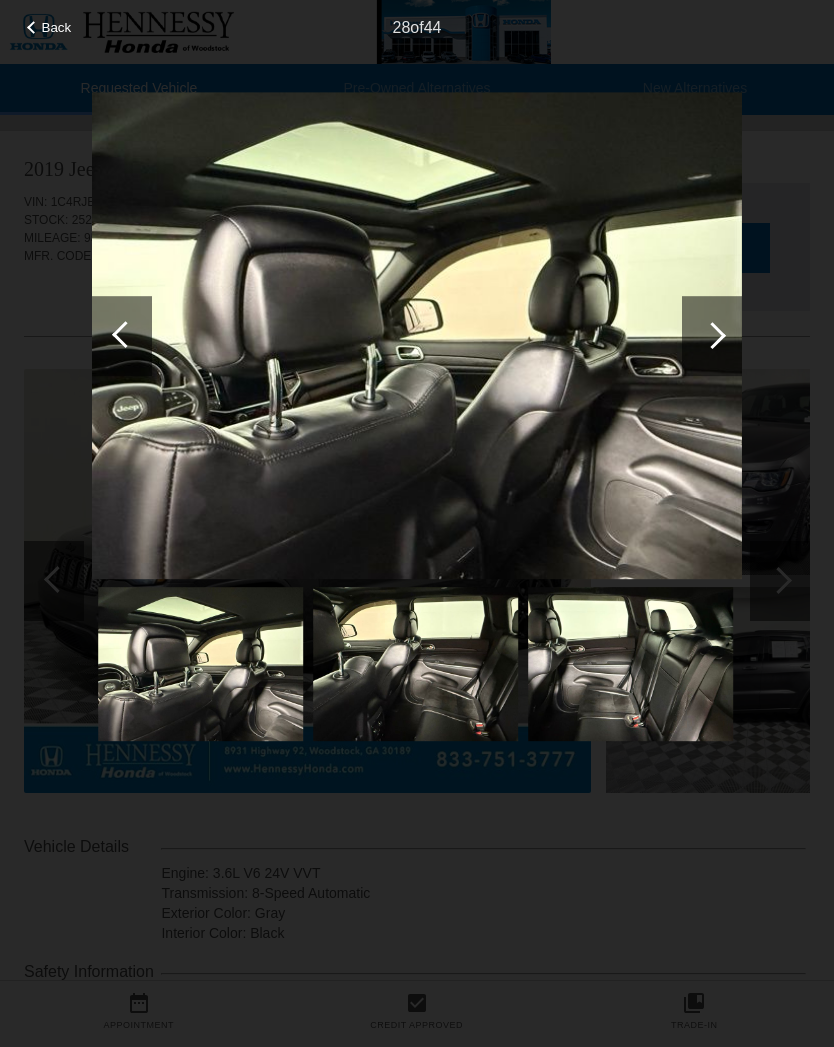 click at bounding box center (712, 336) 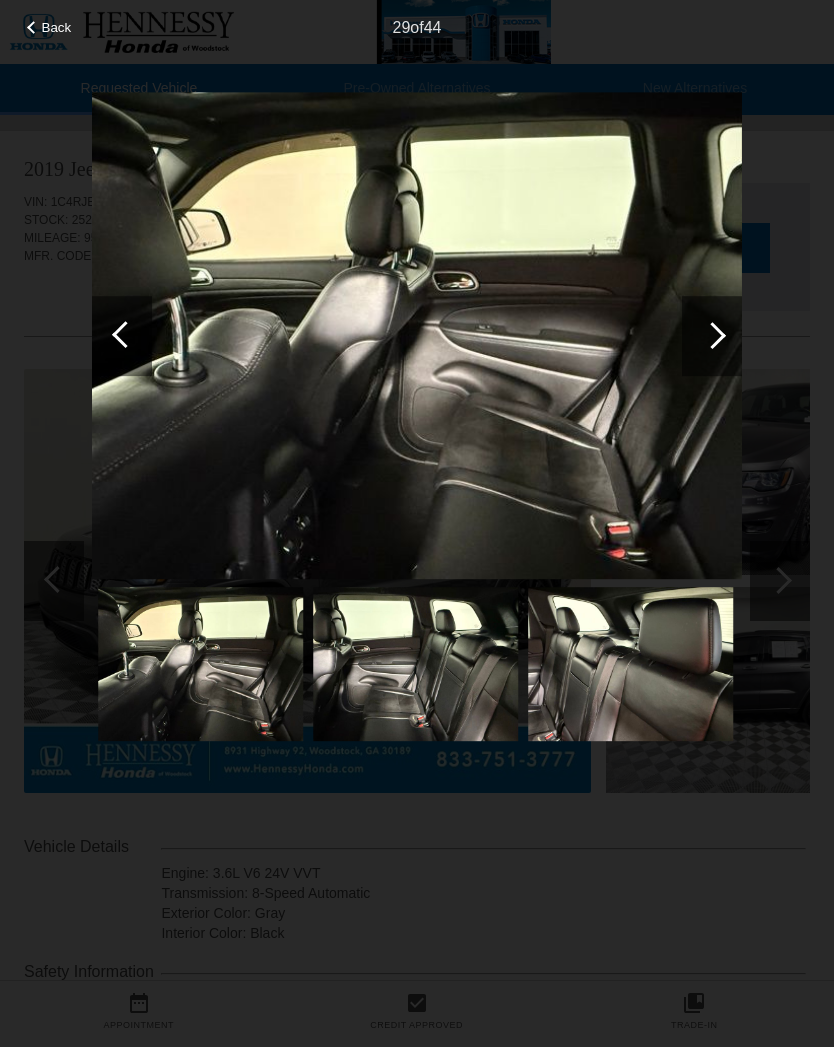 click at bounding box center [712, 336] 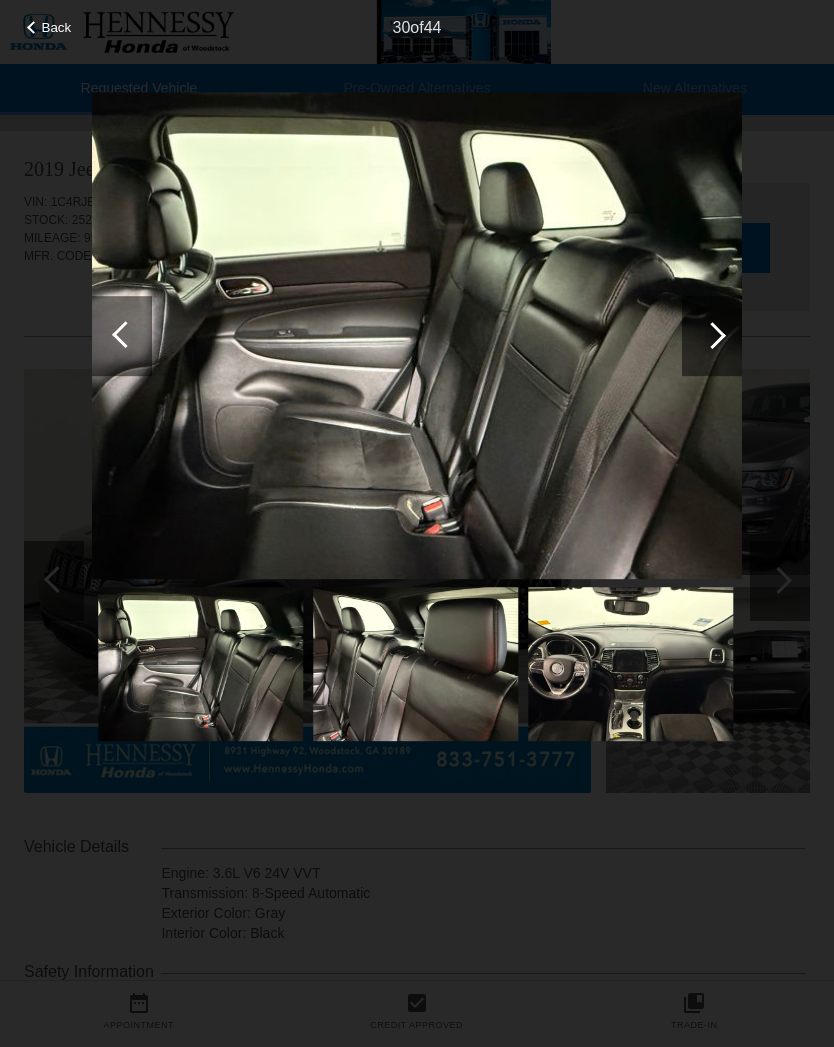 click at bounding box center [712, 336] 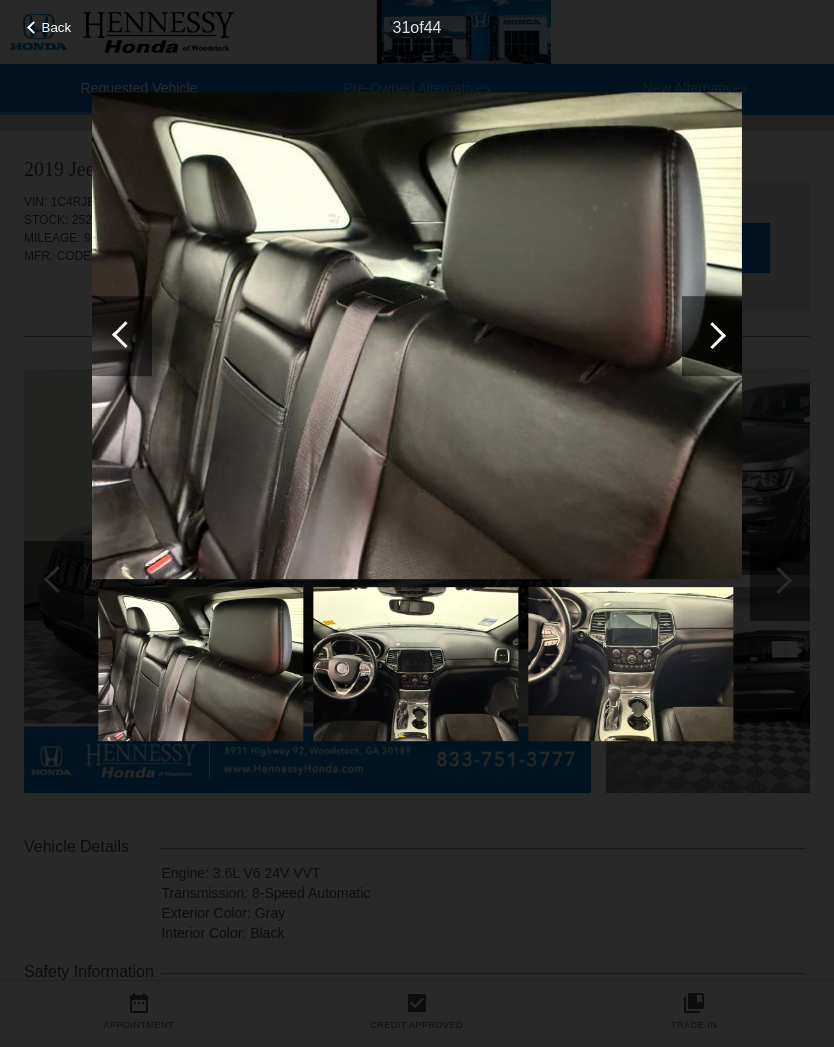 click at bounding box center [712, 336] 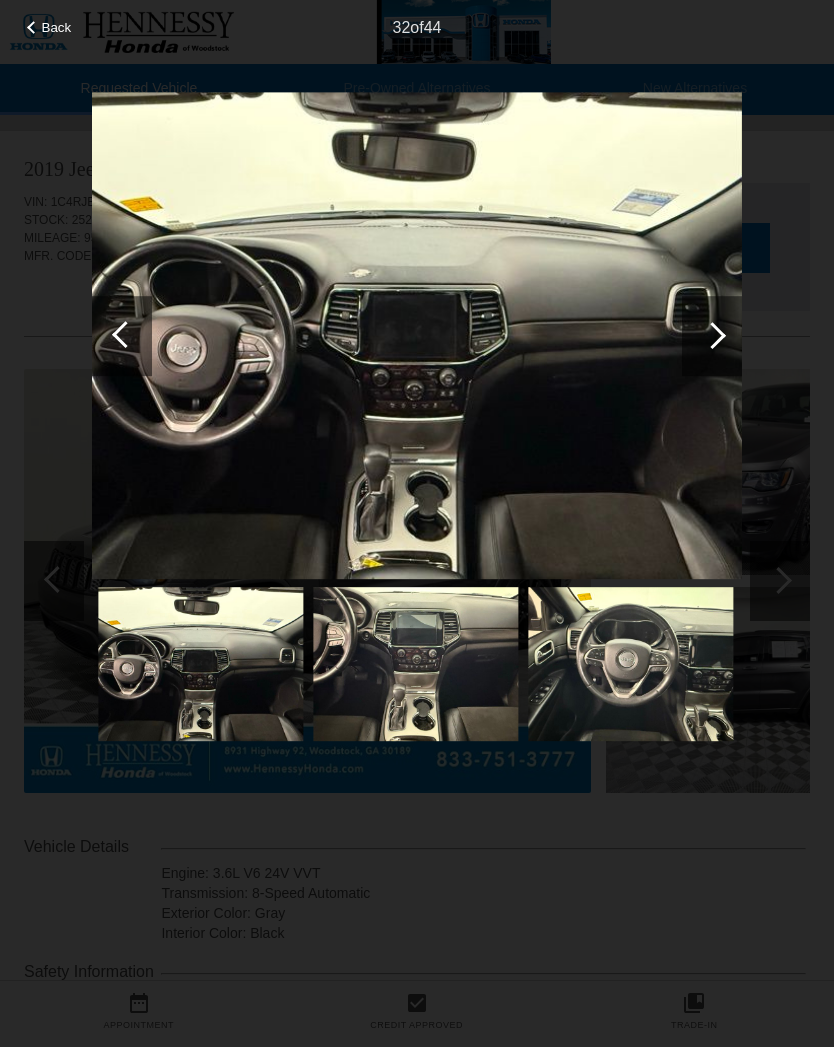 click at bounding box center [712, 336] 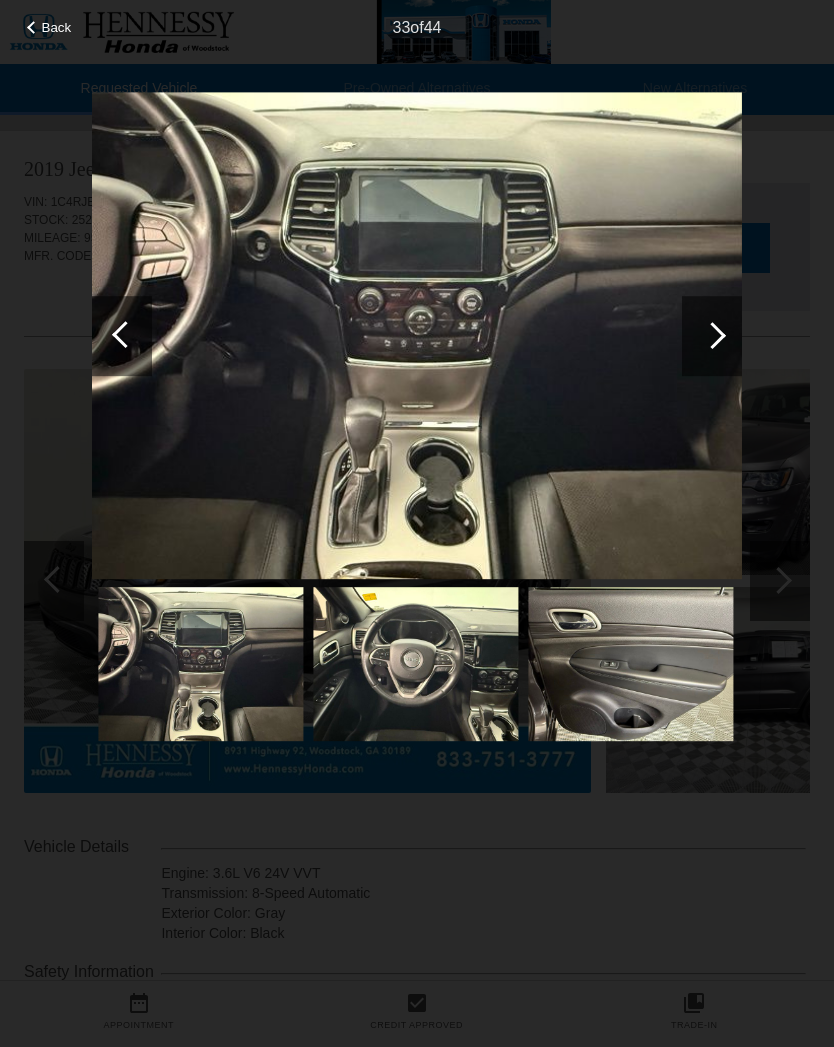 click at bounding box center [712, 336] 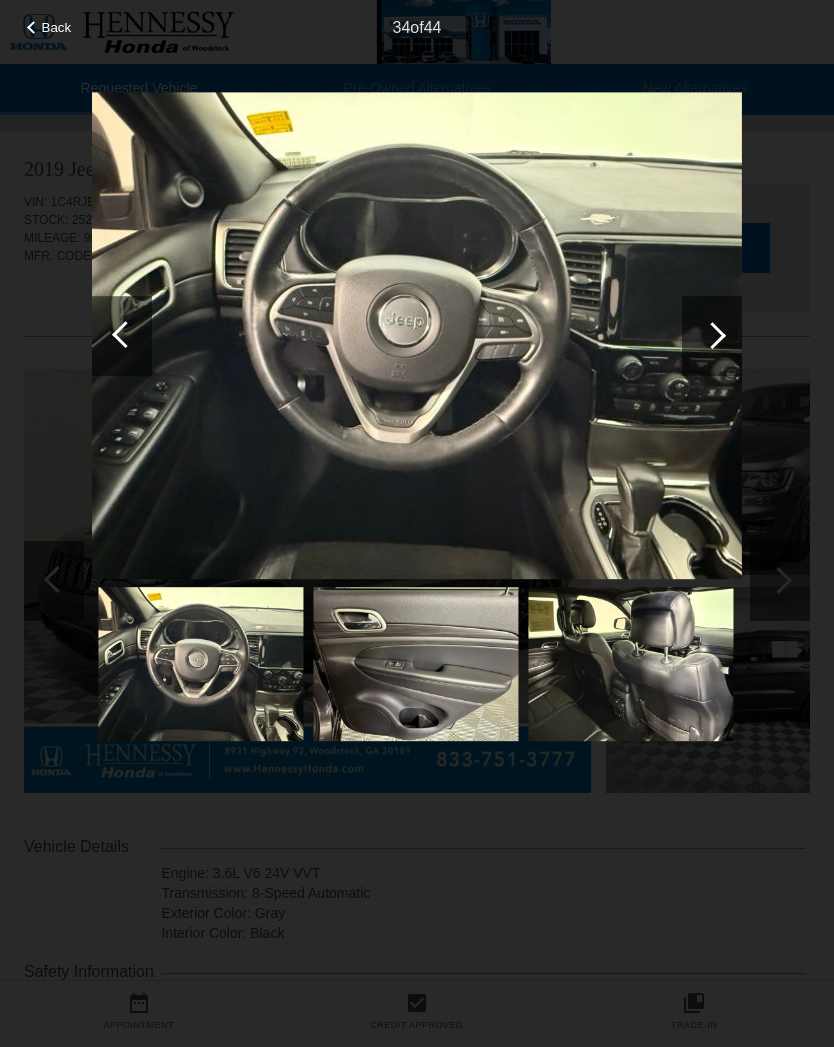 click at bounding box center [712, 336] 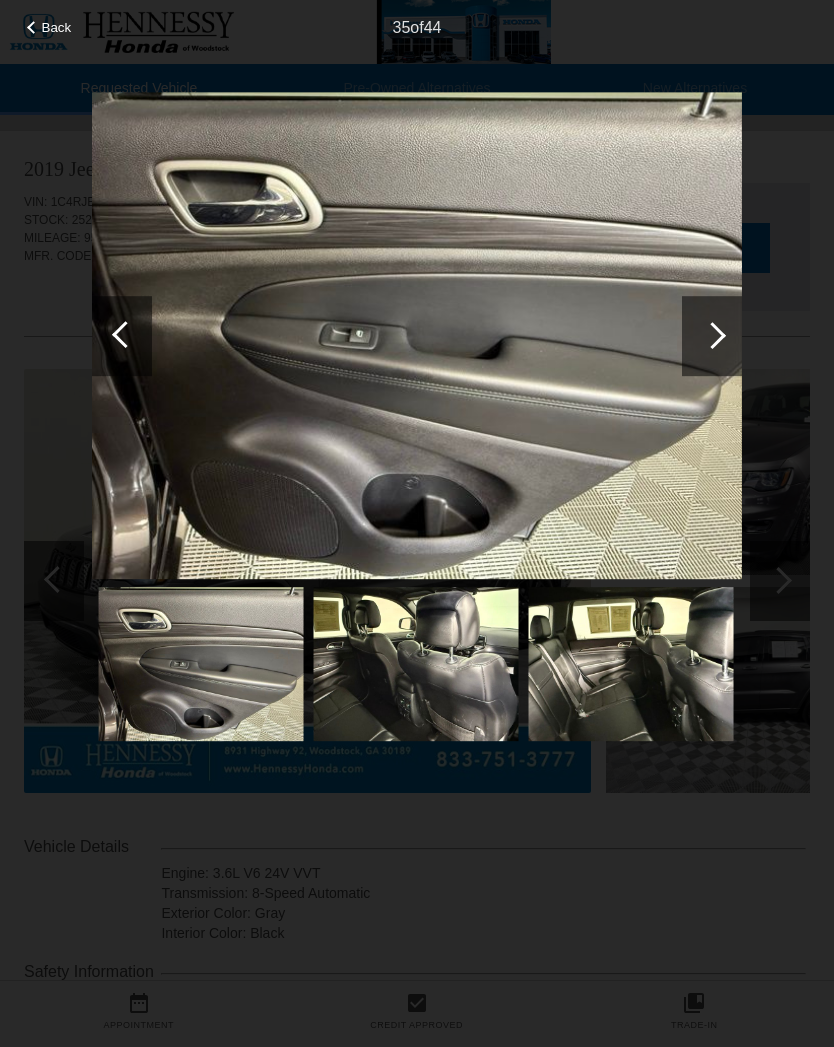 click at bounding box center (712, 336) 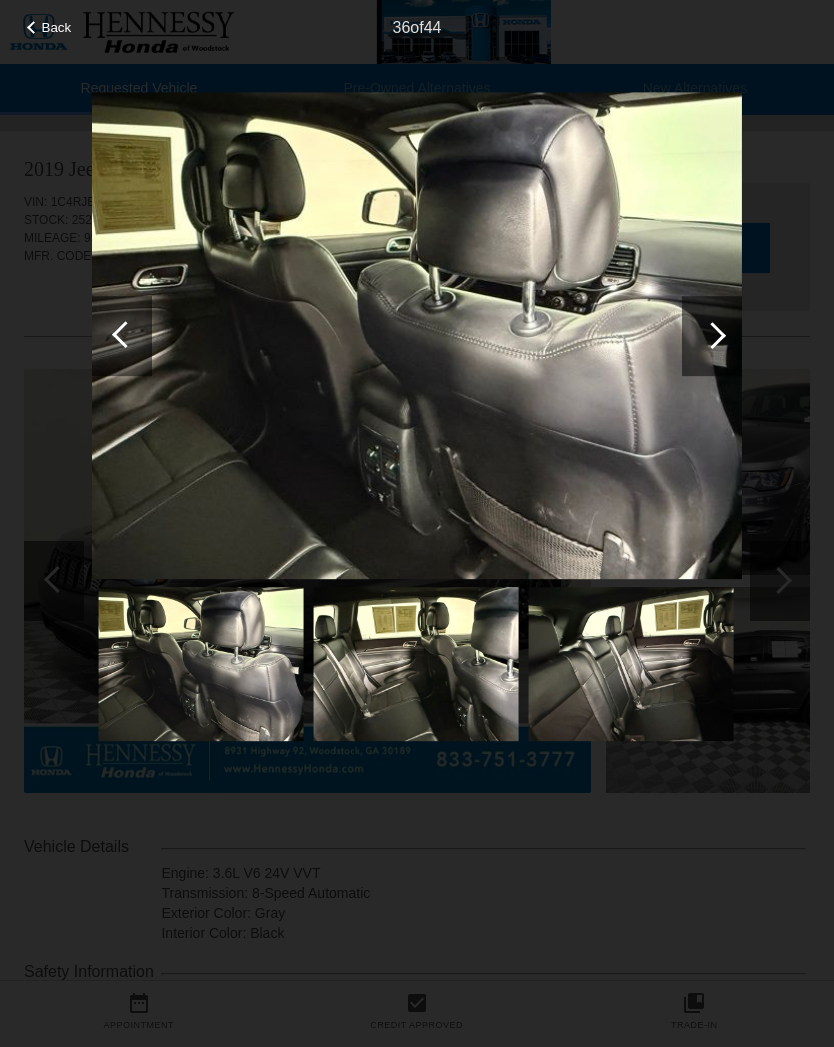 click at bounding box center (712, 336) 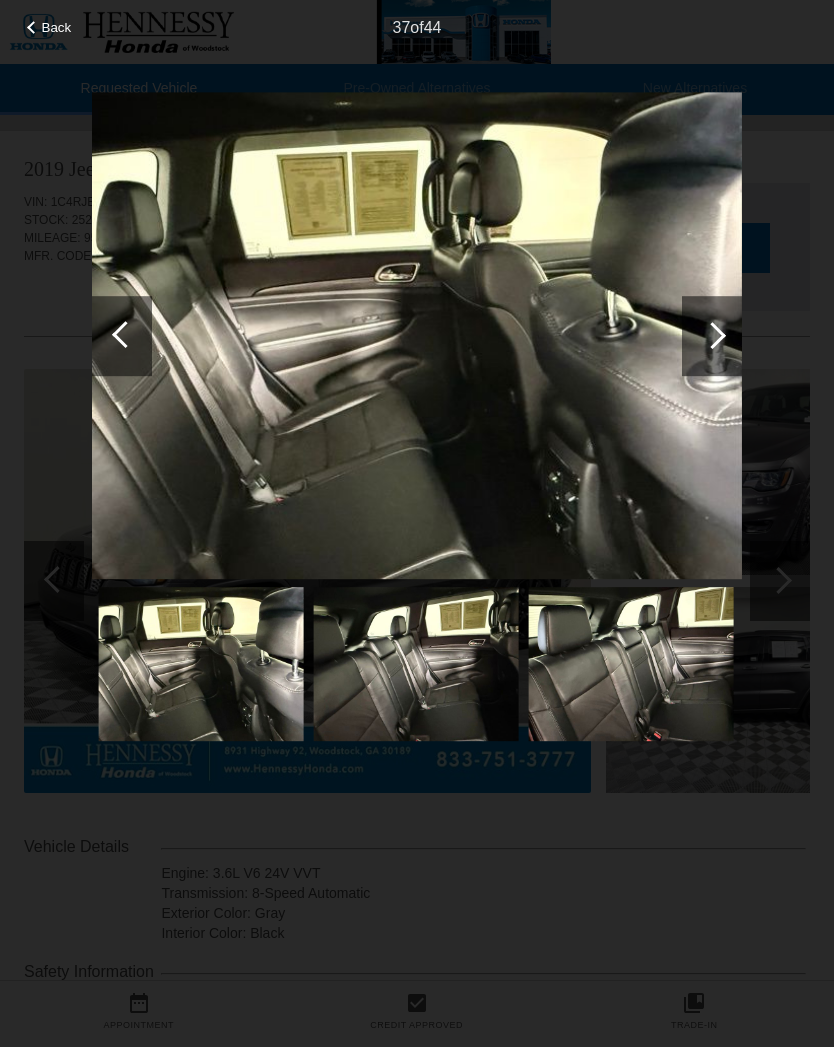 click at bounding box center (712, 336) 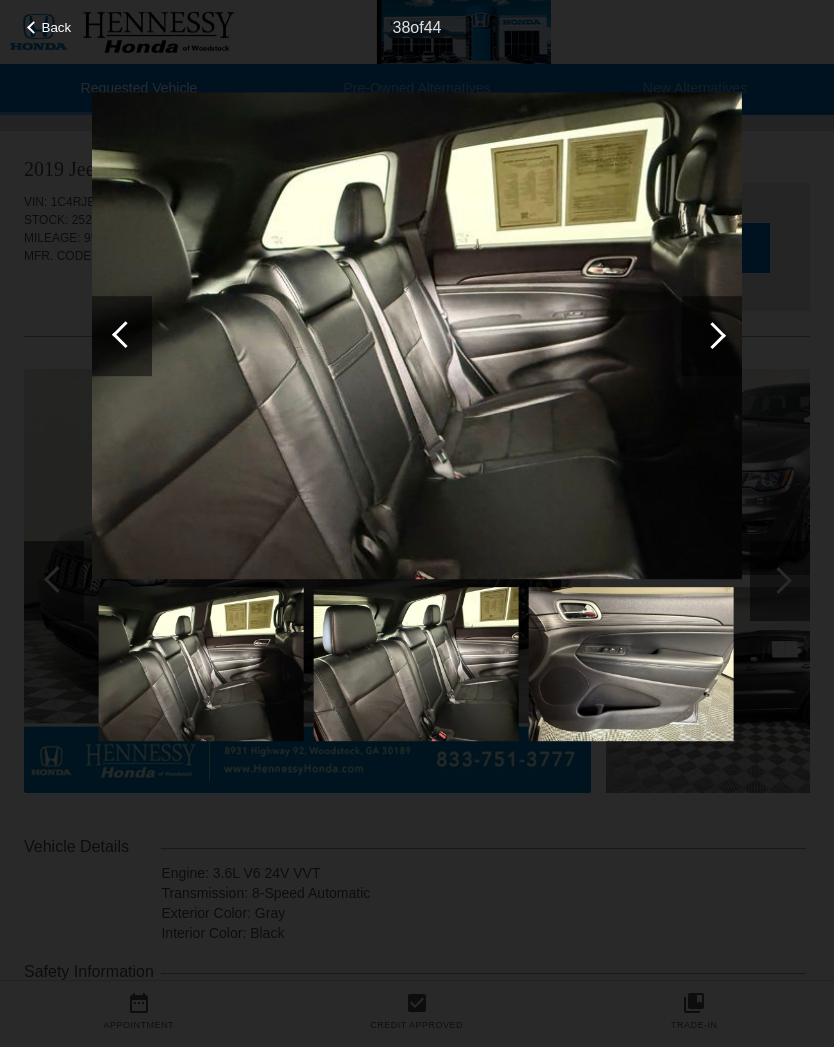 click at bounding box center [712, 336] 